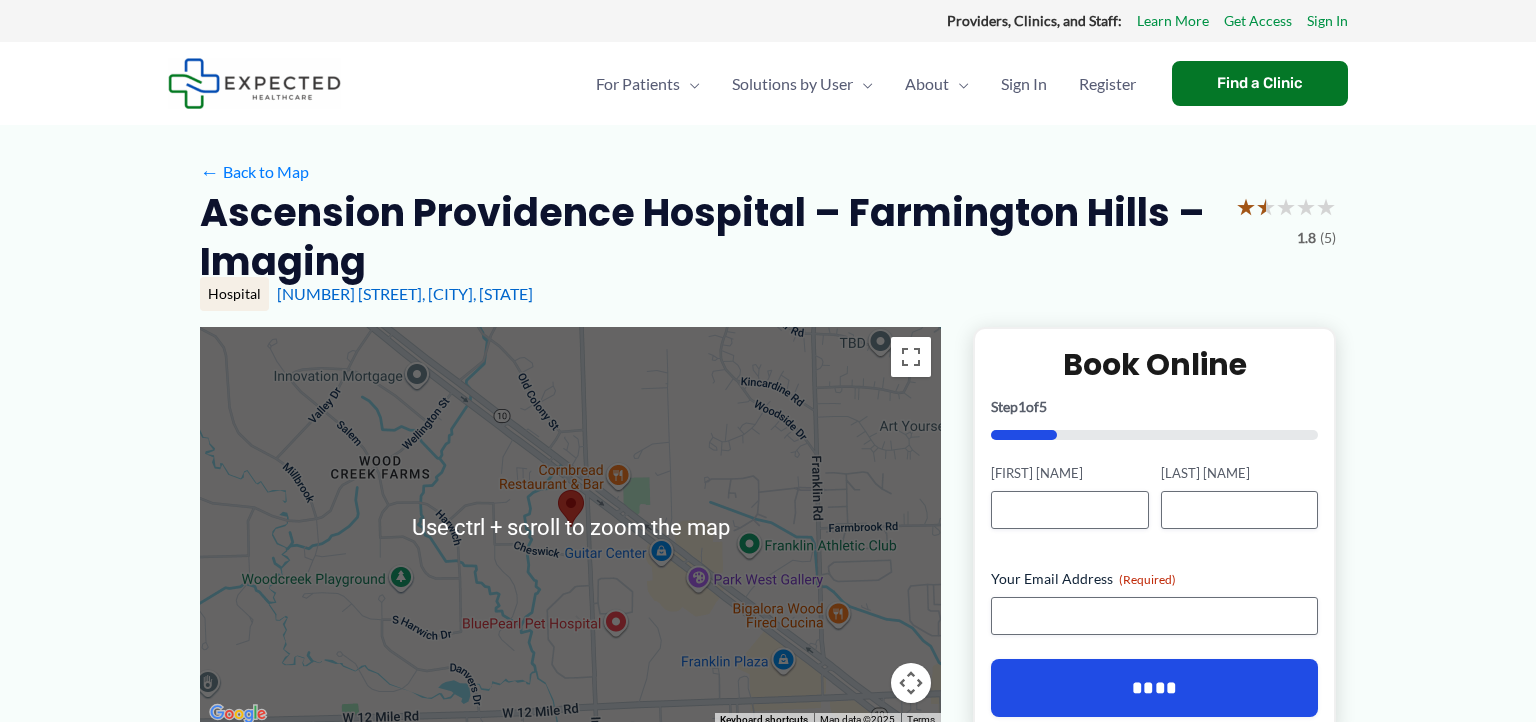 scroll, scrollTop: 0, scrollLeft: 0, axis: both 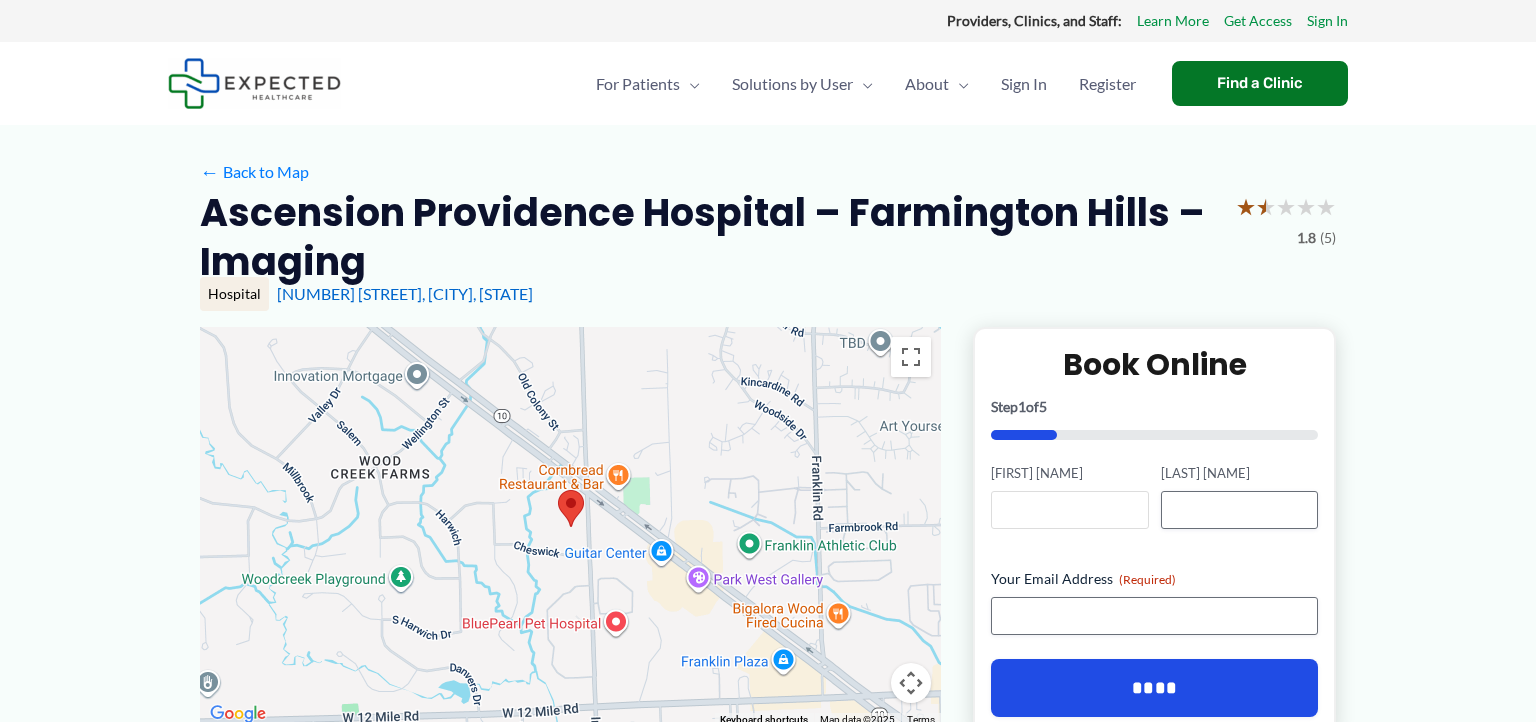 click on "[FIRST] [NAME]" at bounding box center [1069, 510] 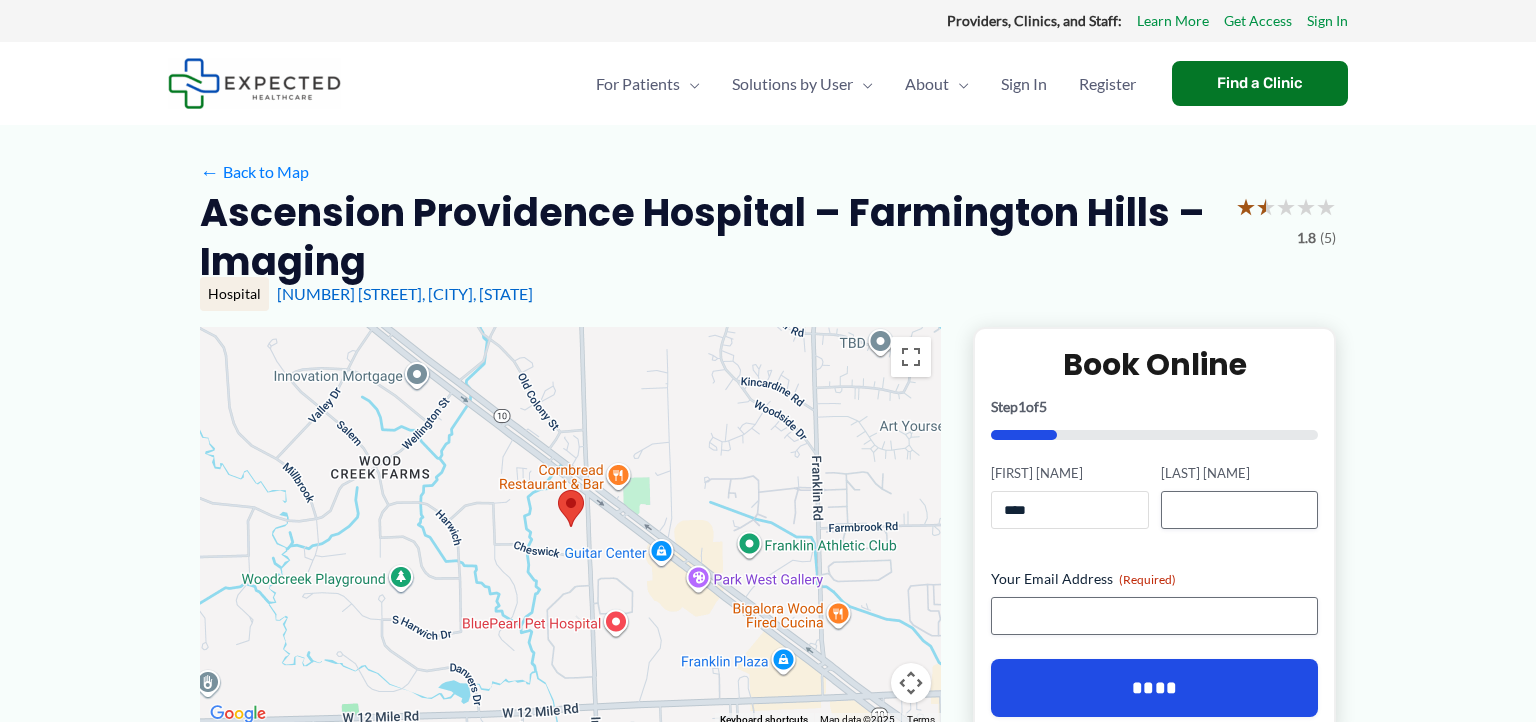 type on "****" 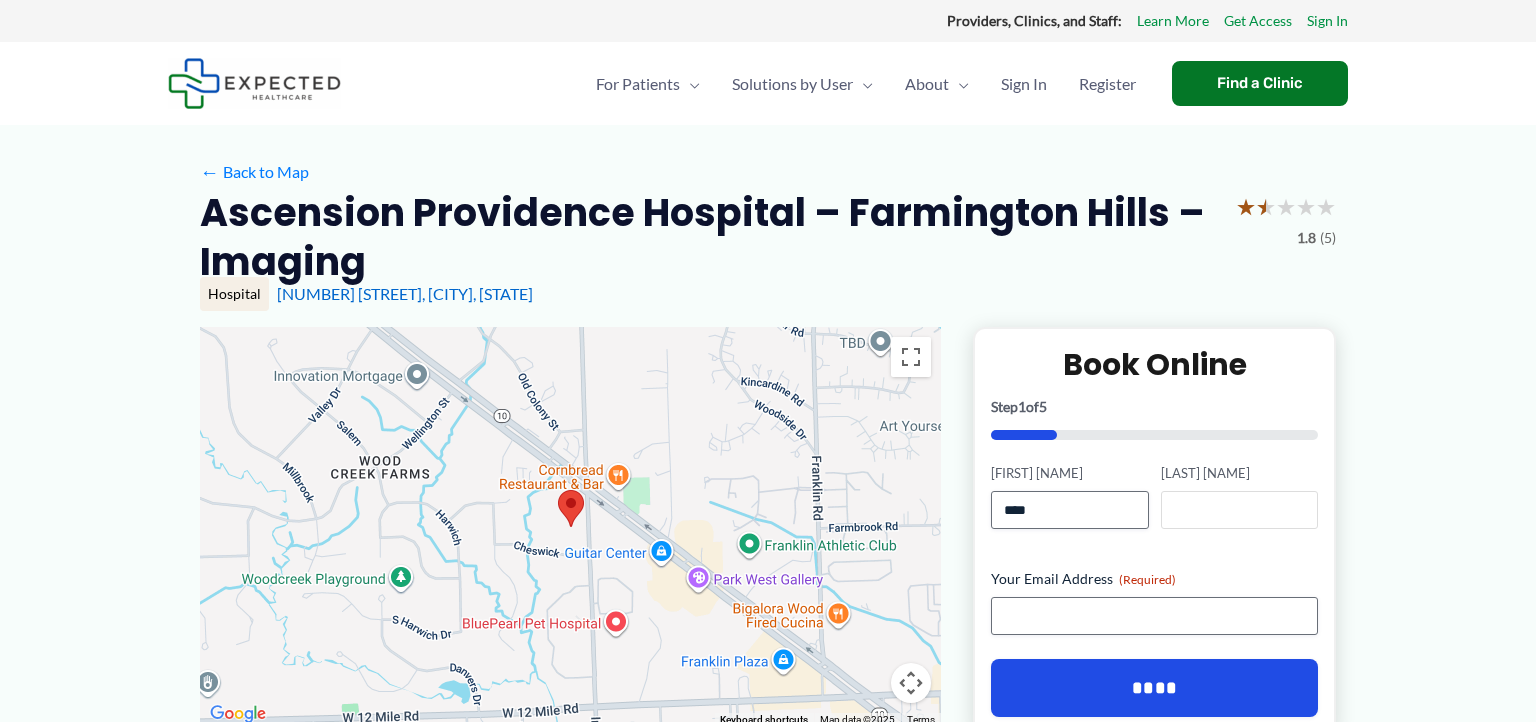 click on "[LAST] [NAME]" at bounding box center [1239, 510] 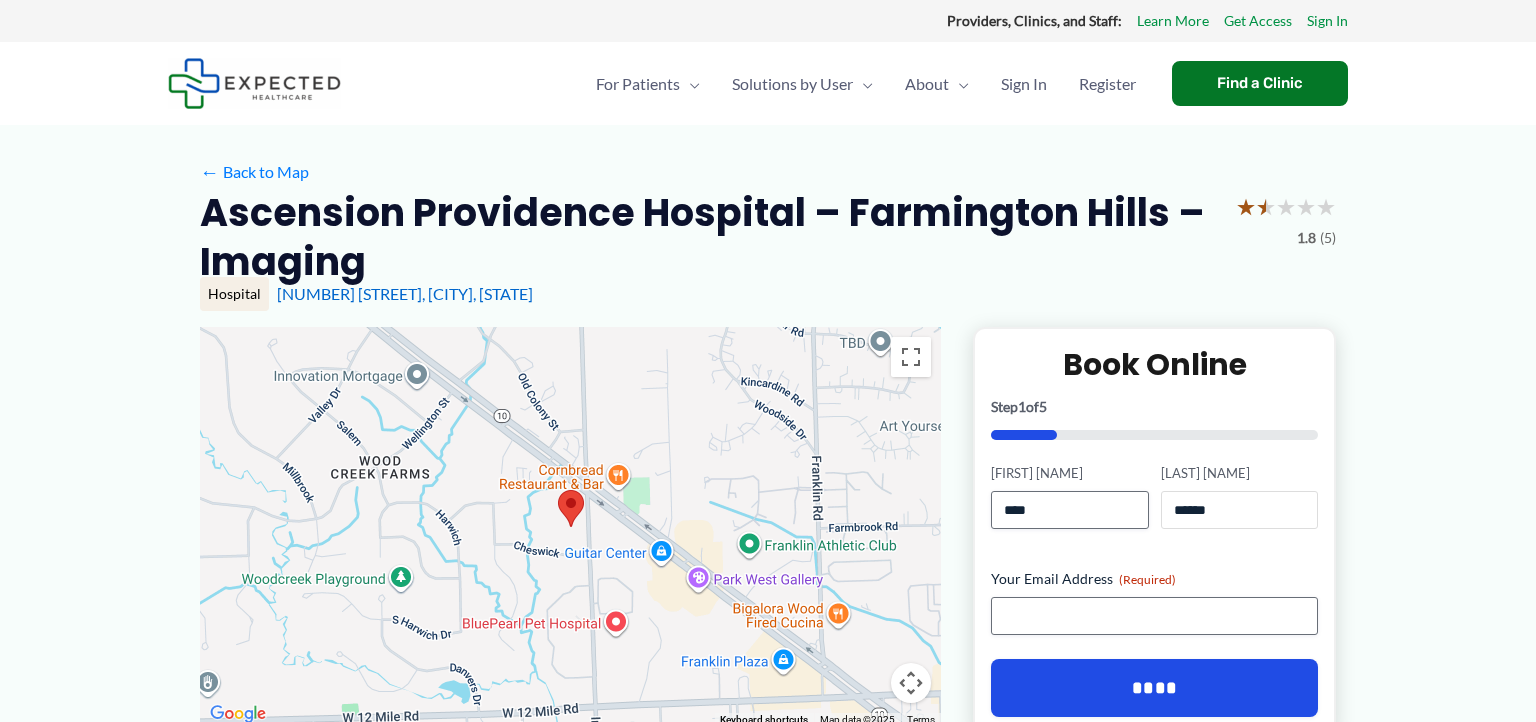 type on "******" 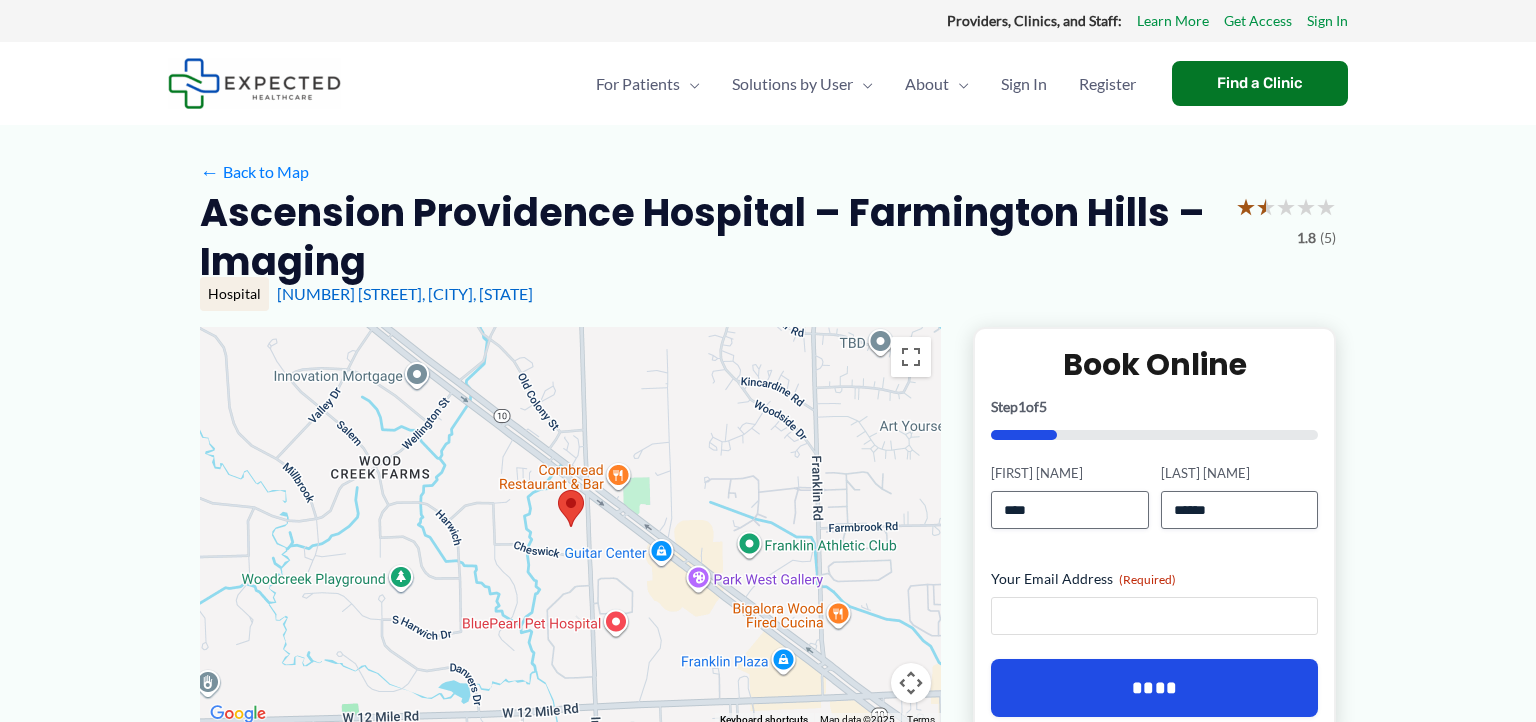 click on "Your Email Address (Required)" at bounding box center [1154, 616] 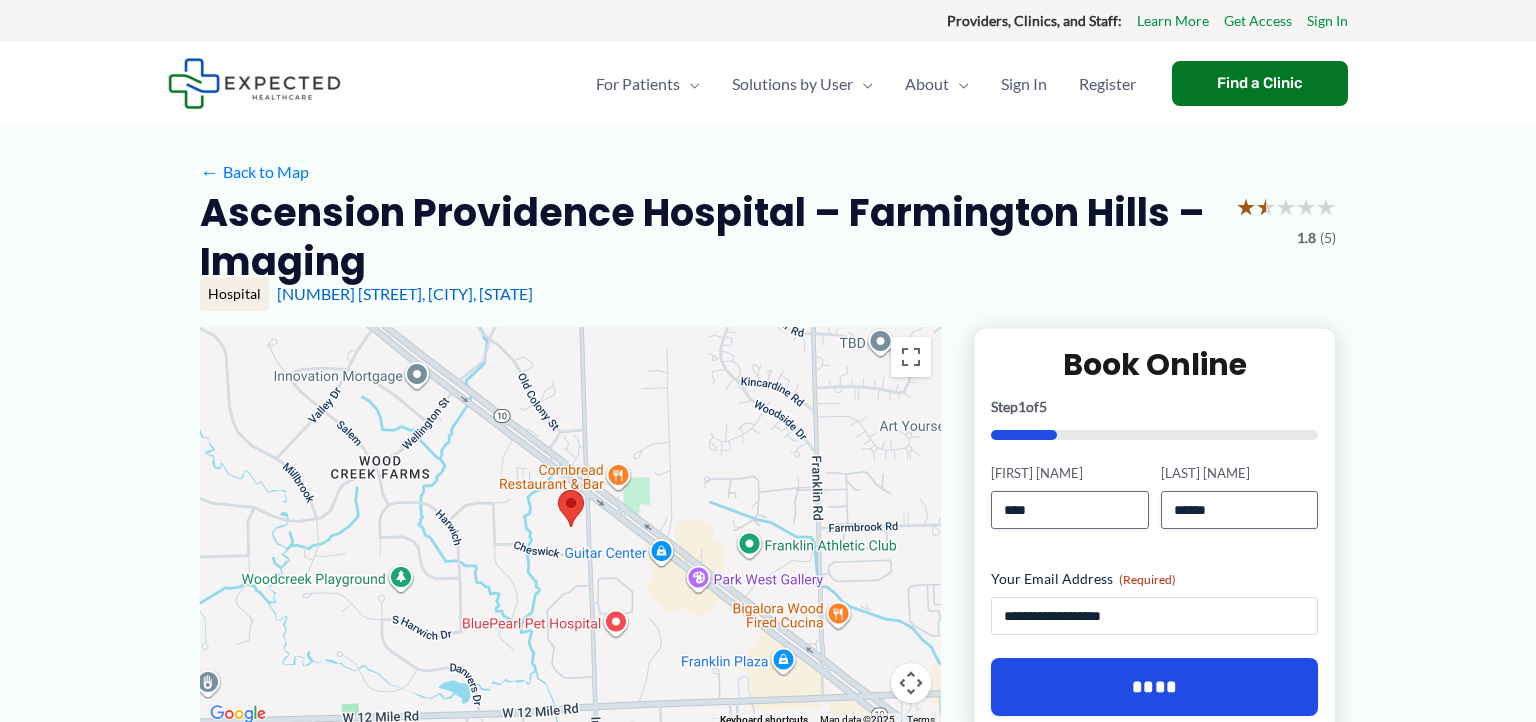 type on "**********" 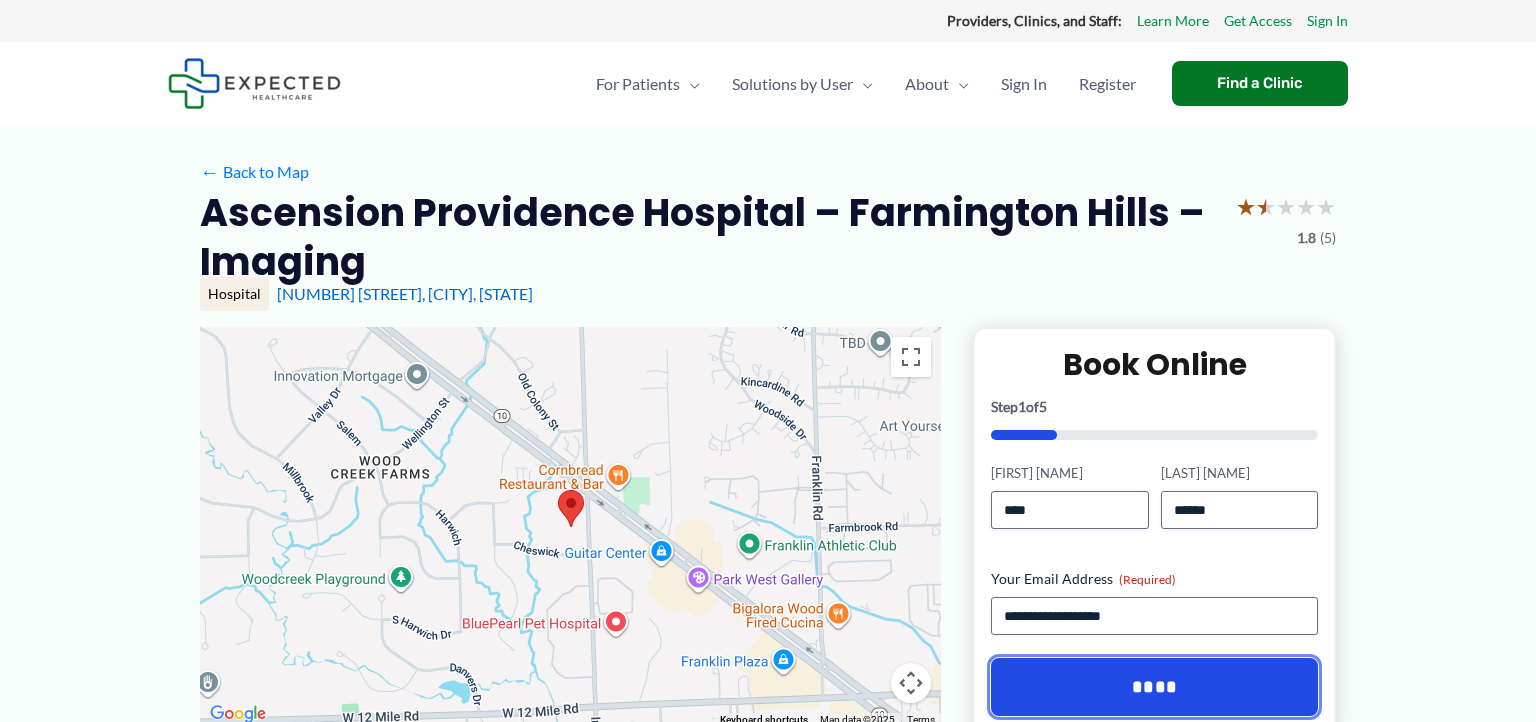 click on "****" at bounding box center [1154, 687] 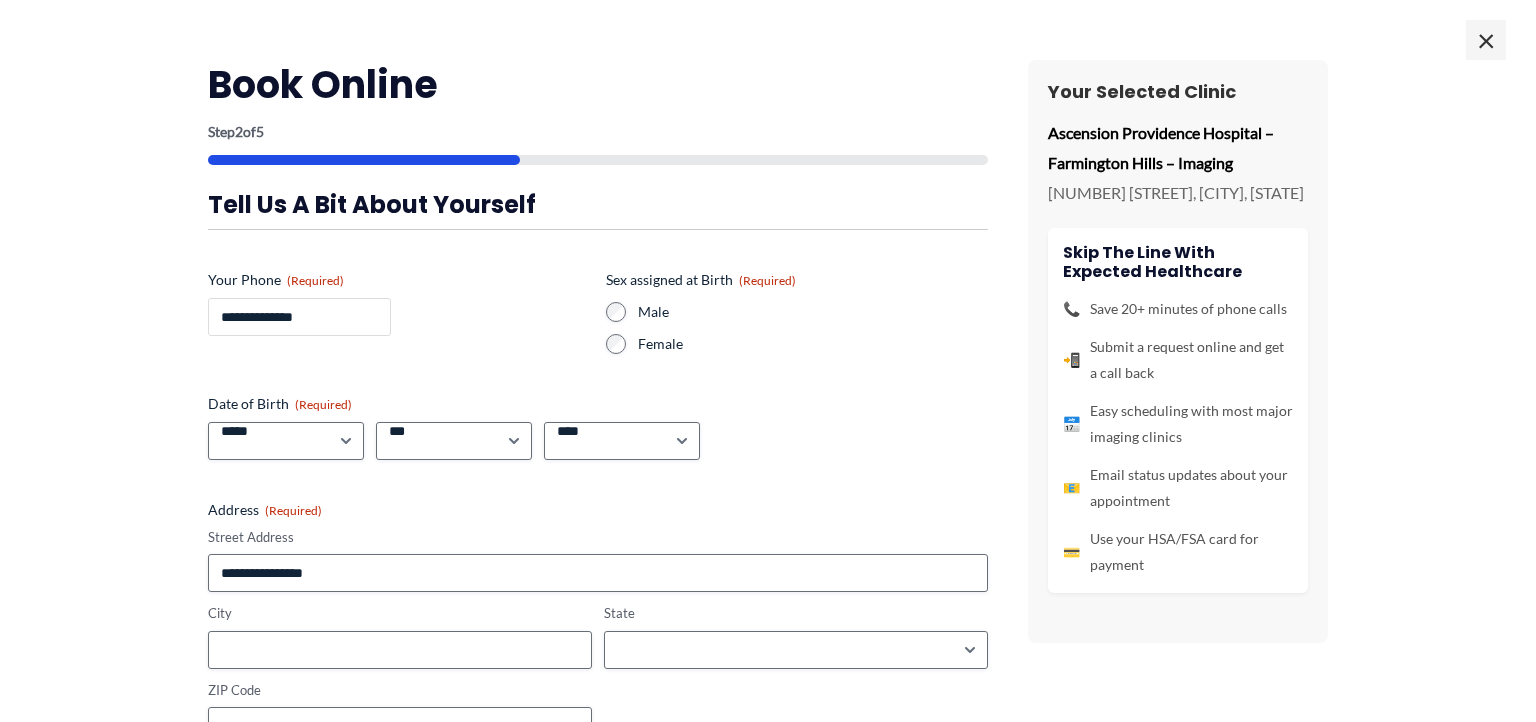 click on "**********" at bounding box center [299, 317] 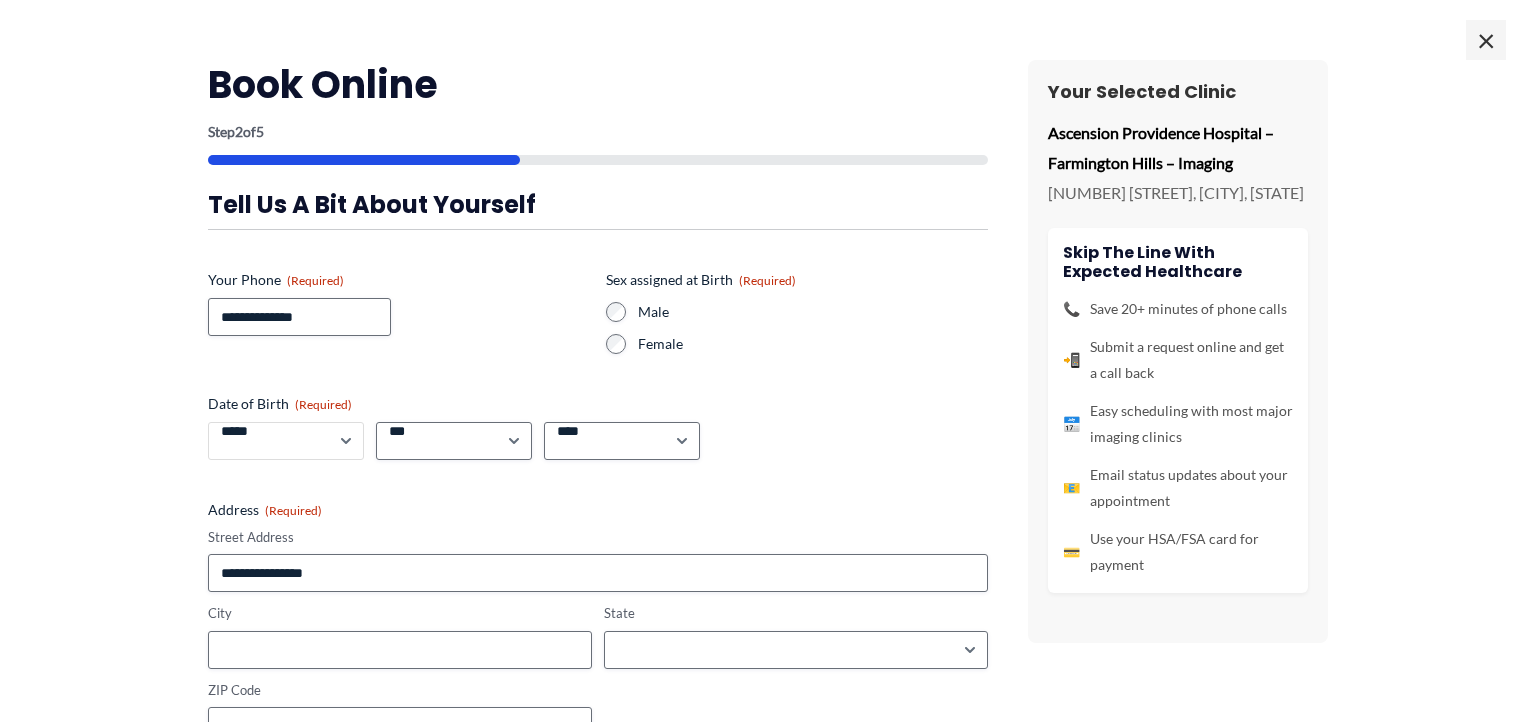 select on "**" 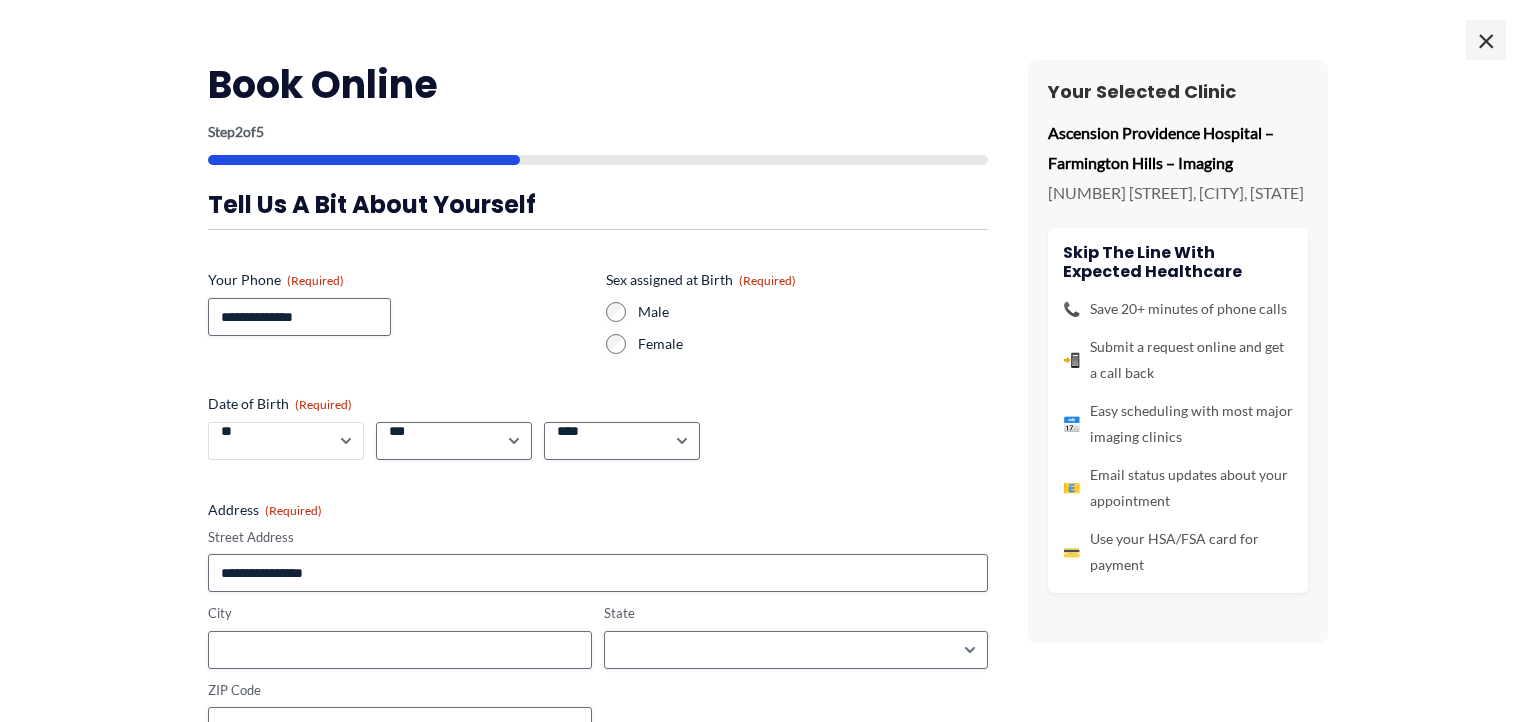 click on "**" at bounding box center (0, 0) 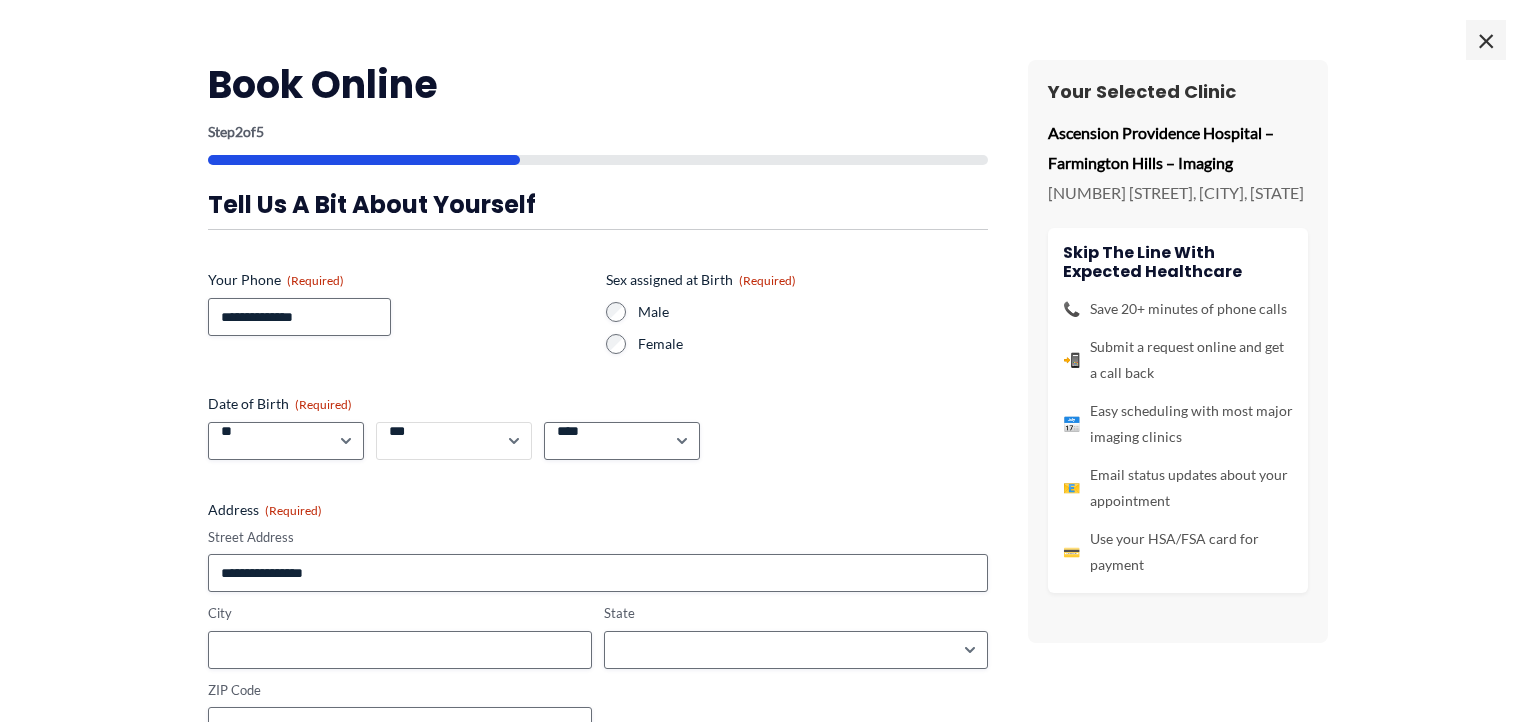 click on "*** * * * * * * * * * ** ** ** ** ** ** ** ** ** ** ** ** ** ** ** ** ** ** ** ** ** **" at bounding box center (454, 441) 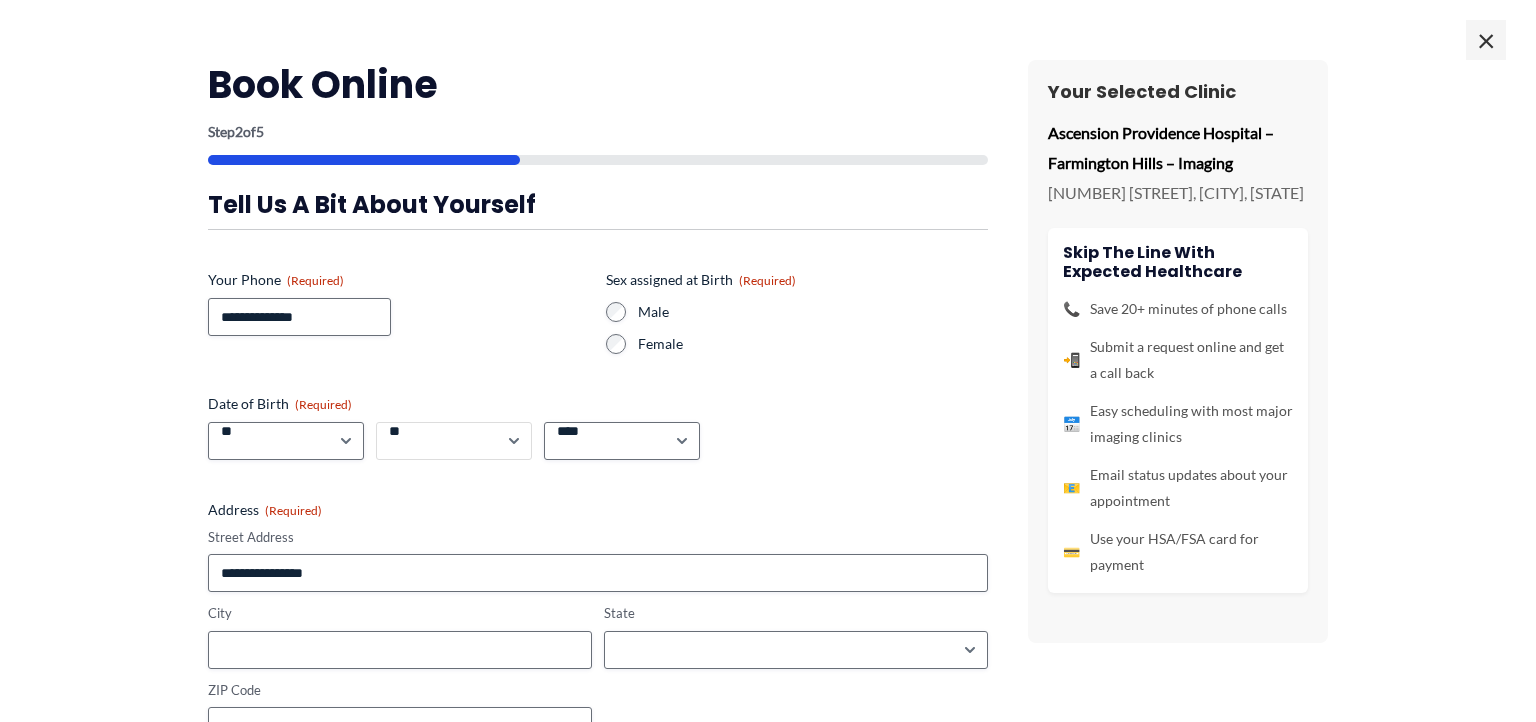 click on "**" at bounding box center (0, 0) 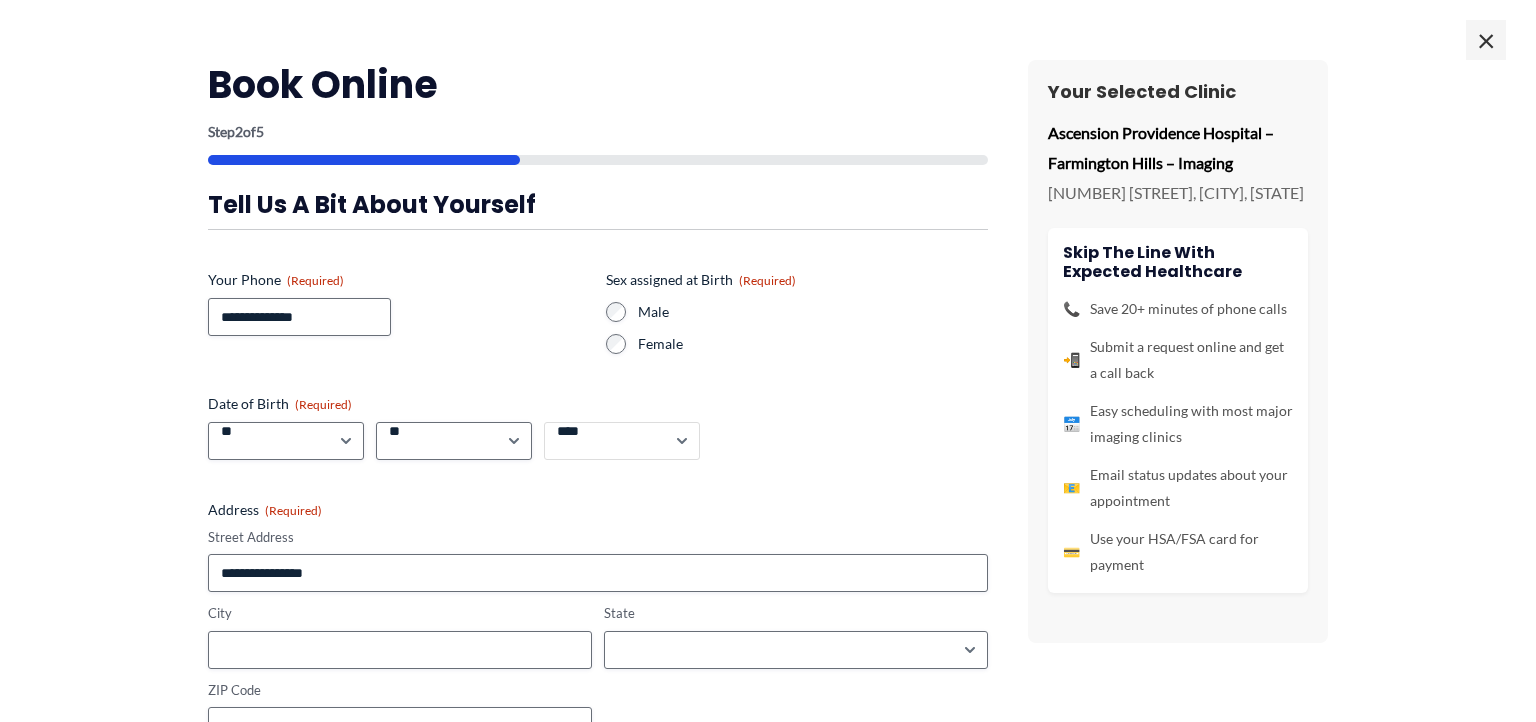 click on "**** **** **** **** **** **** **** **** **** **** **** **** **** **** **** **** **** **** **** **** **** **** **** **** **** **** **** **** **** **** **** **** **** **** **** **** **** **** **** **** **** **** **** **** **** **** **** **** **** **** **** **** **** **** **** **** **** **** **** **** **** **** **** **** **** **** **** **** **** **** **** **** **** **** **** **** **** **** **** **** **** **** **** **** **** **** **** **** **** **** **** **** **** **** **** **** **** **** **** **** **** **** **** **** **** **** **** ****" at bounding box center (622, 441) 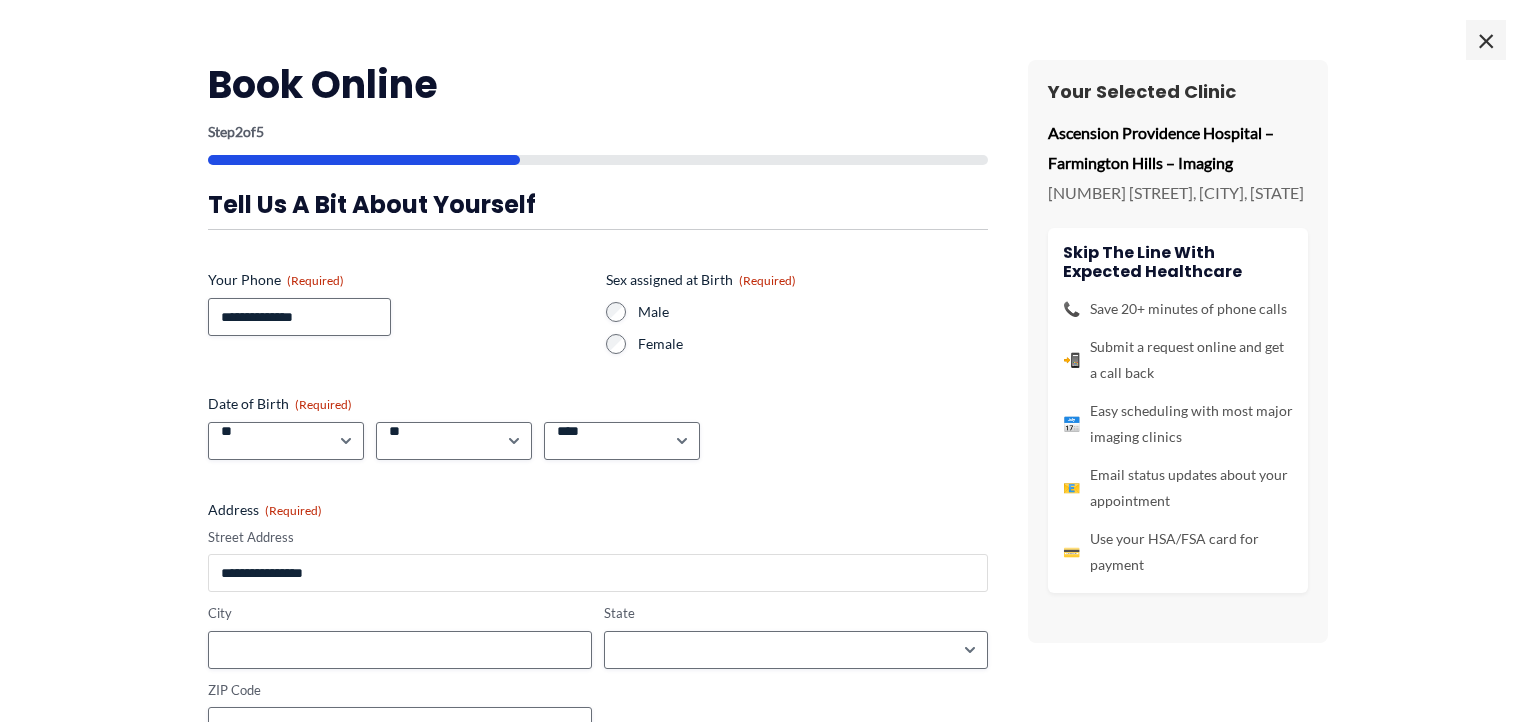 click on "Street Address" at bounding box center (598, 573) 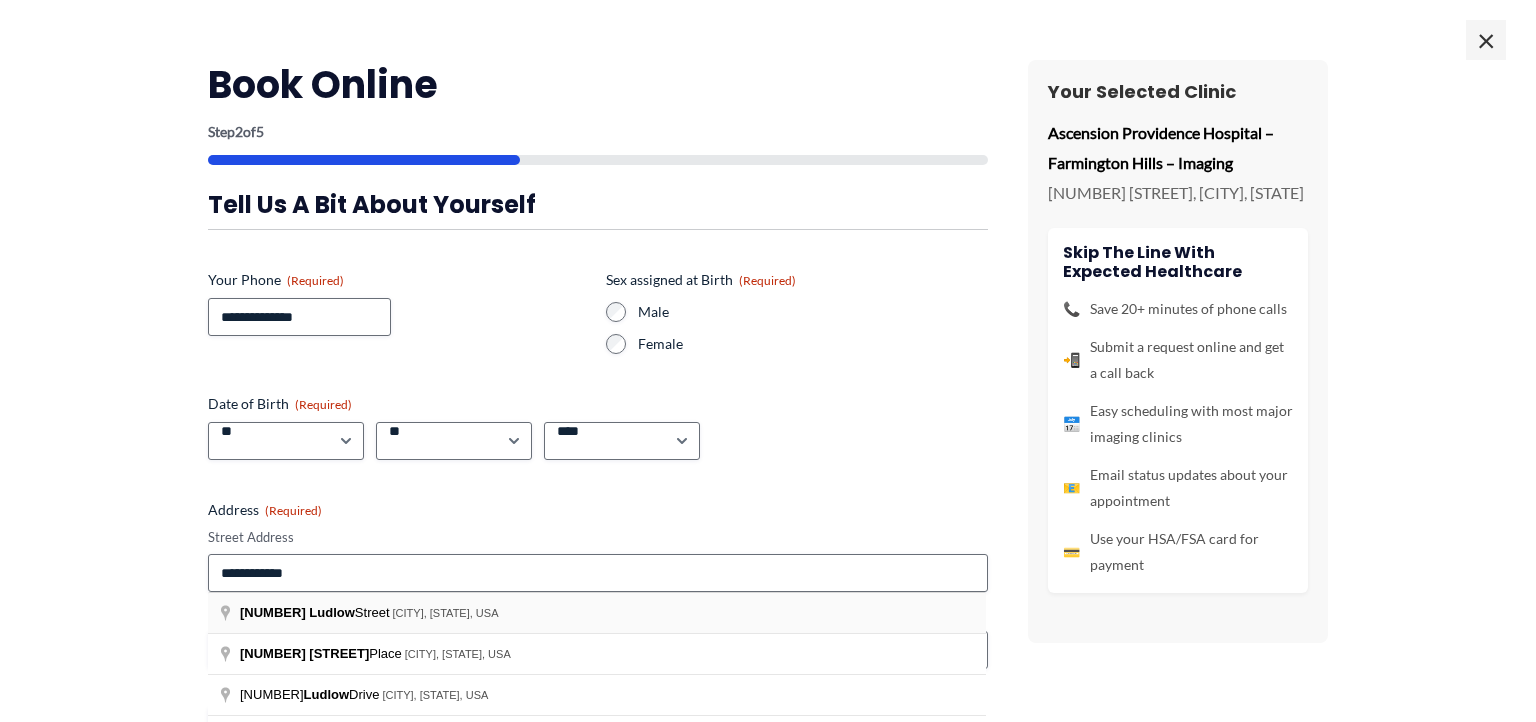 type on "**********" 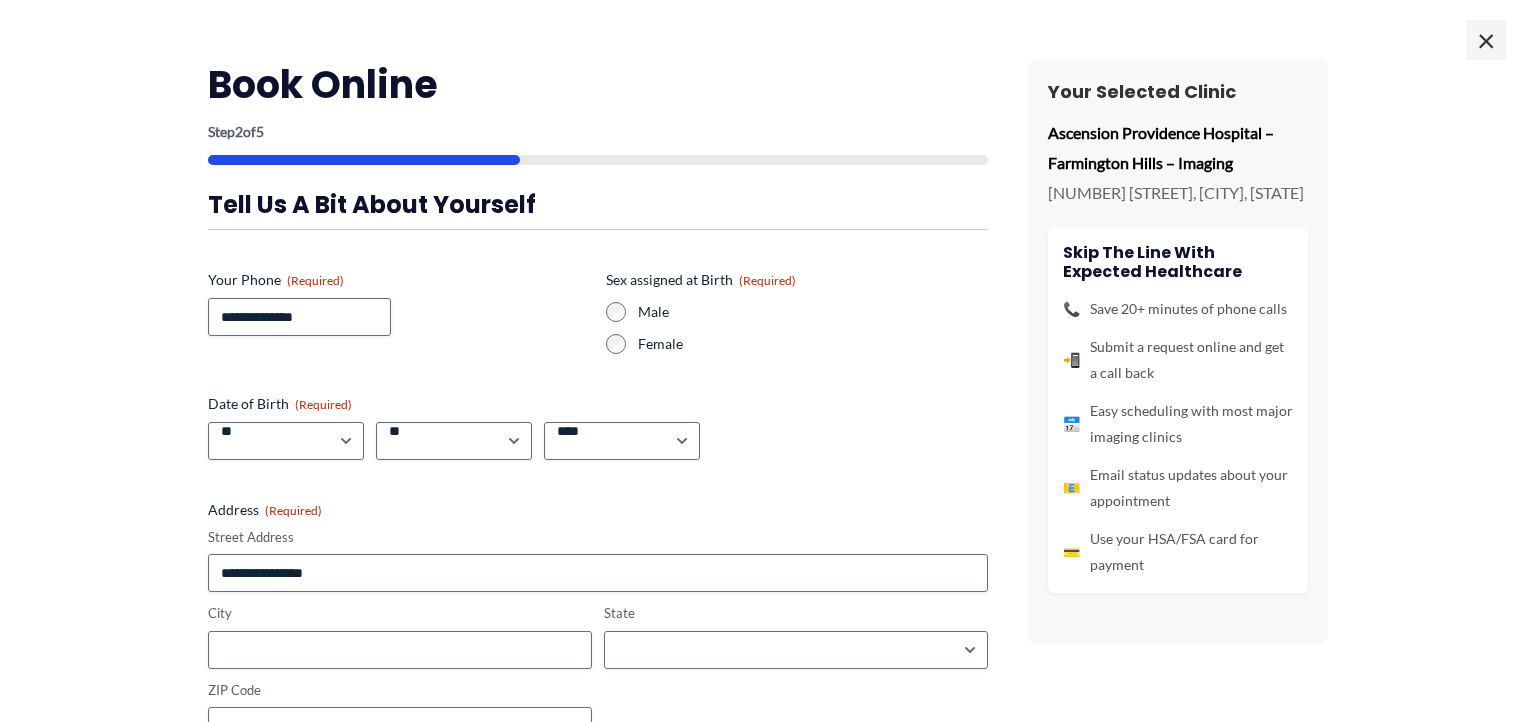 type on "**********" 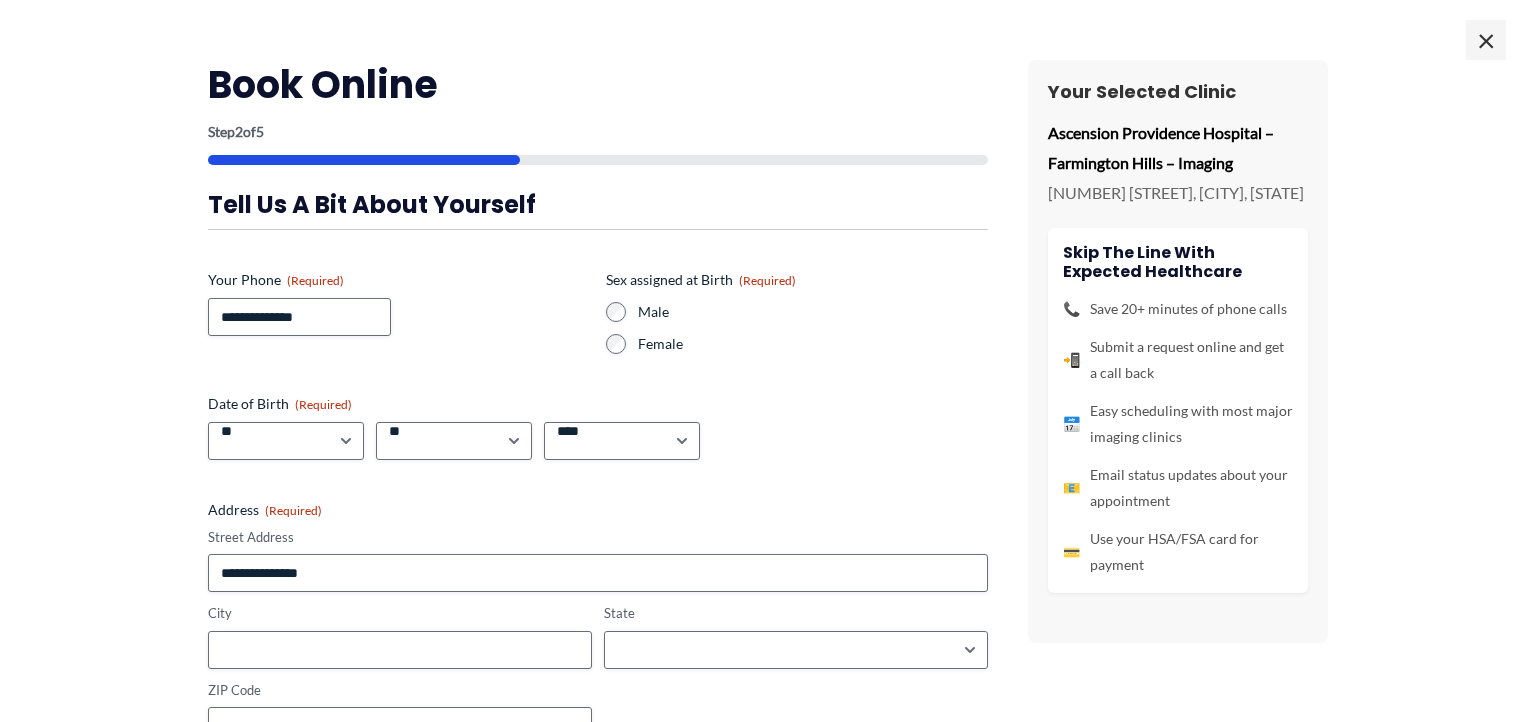 type on "********" 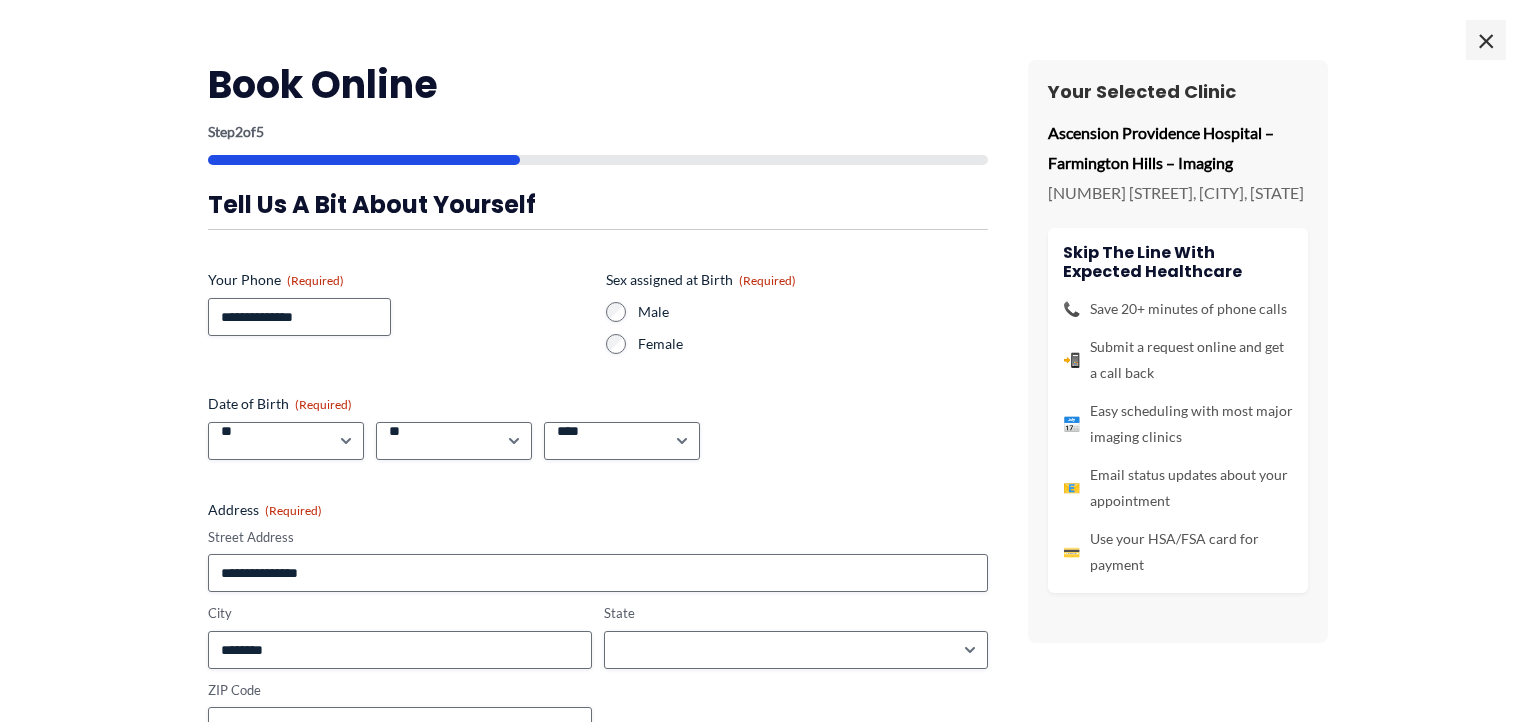 select on "********" 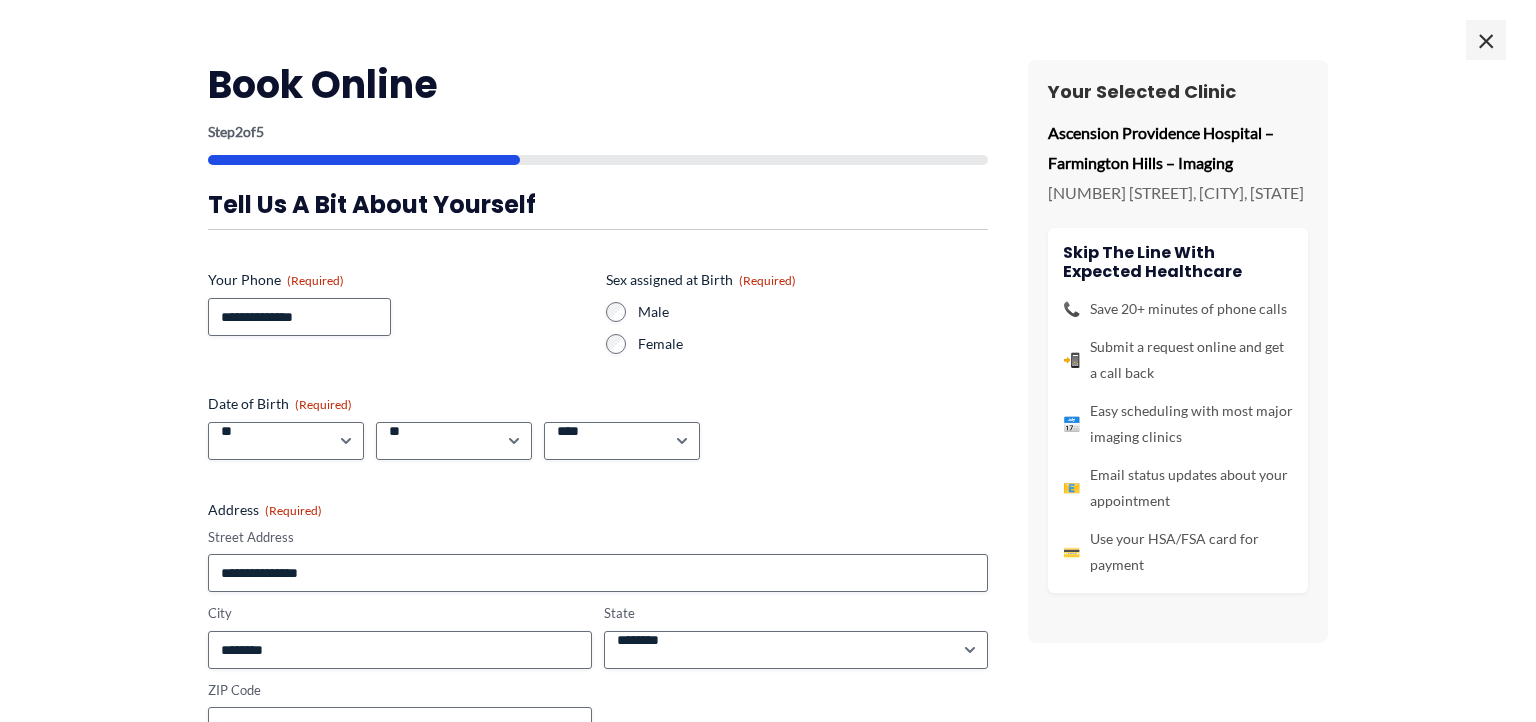 type on "**********" 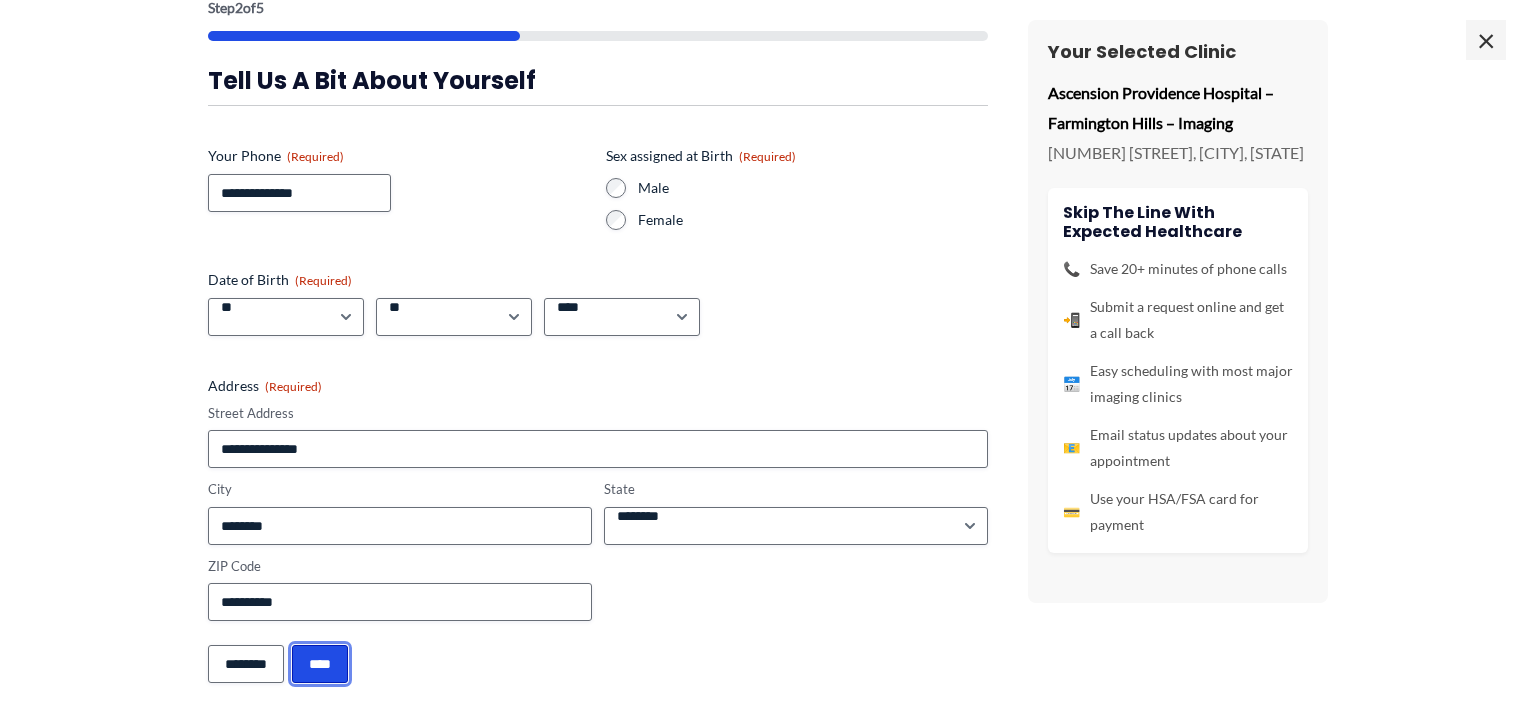 click on "****" at bounding box center (320, 664) 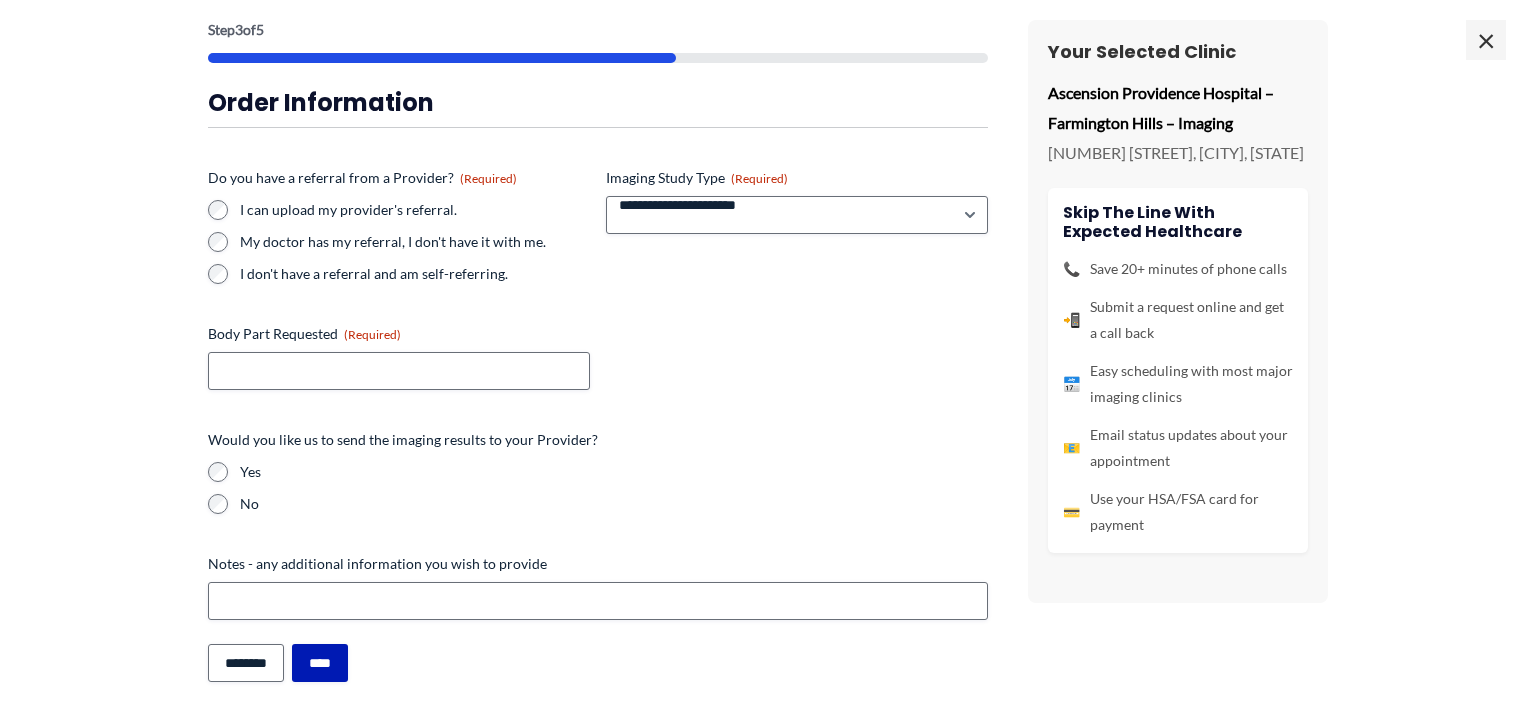 scroll, scrollTop: 100, scrollLeft: 0, axis: vertical 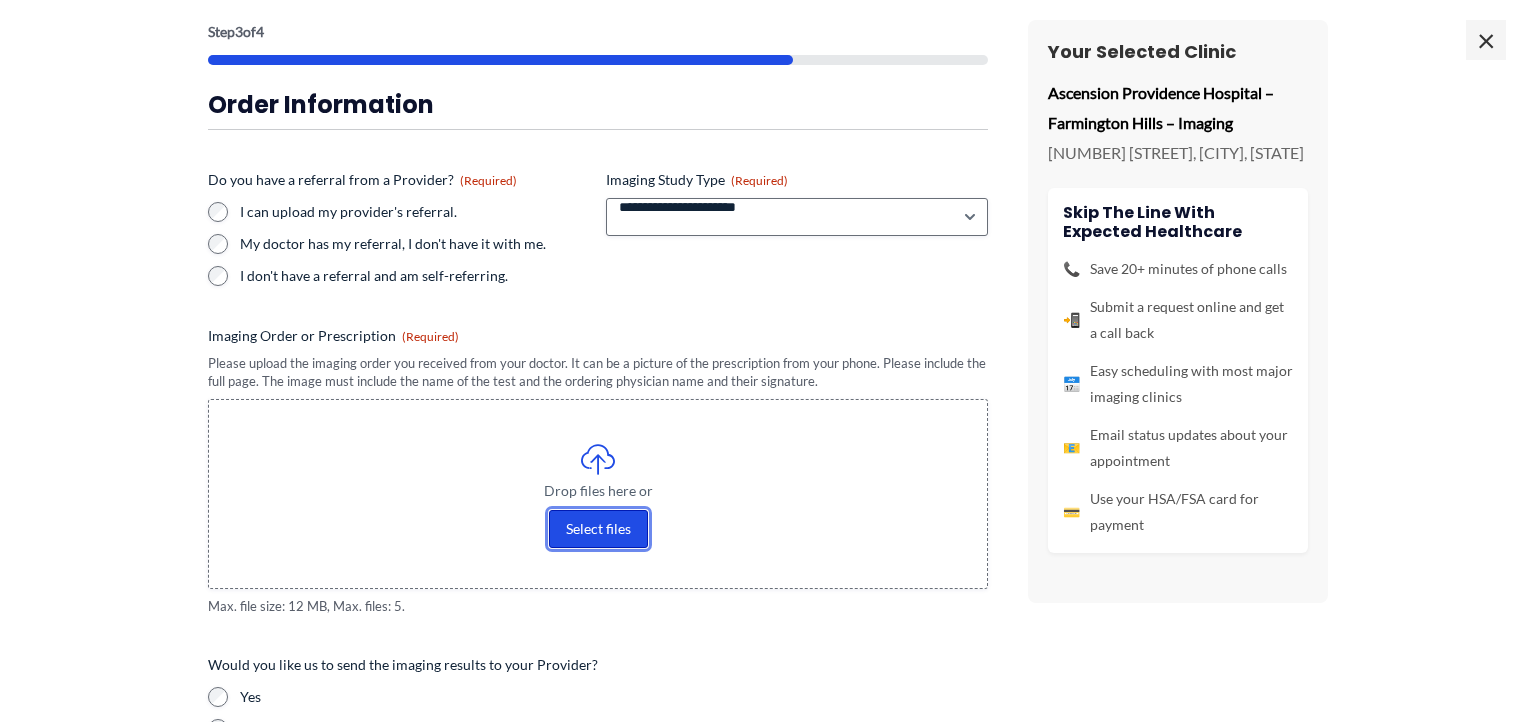 click on "Select files" at bounding box center (598, 529) 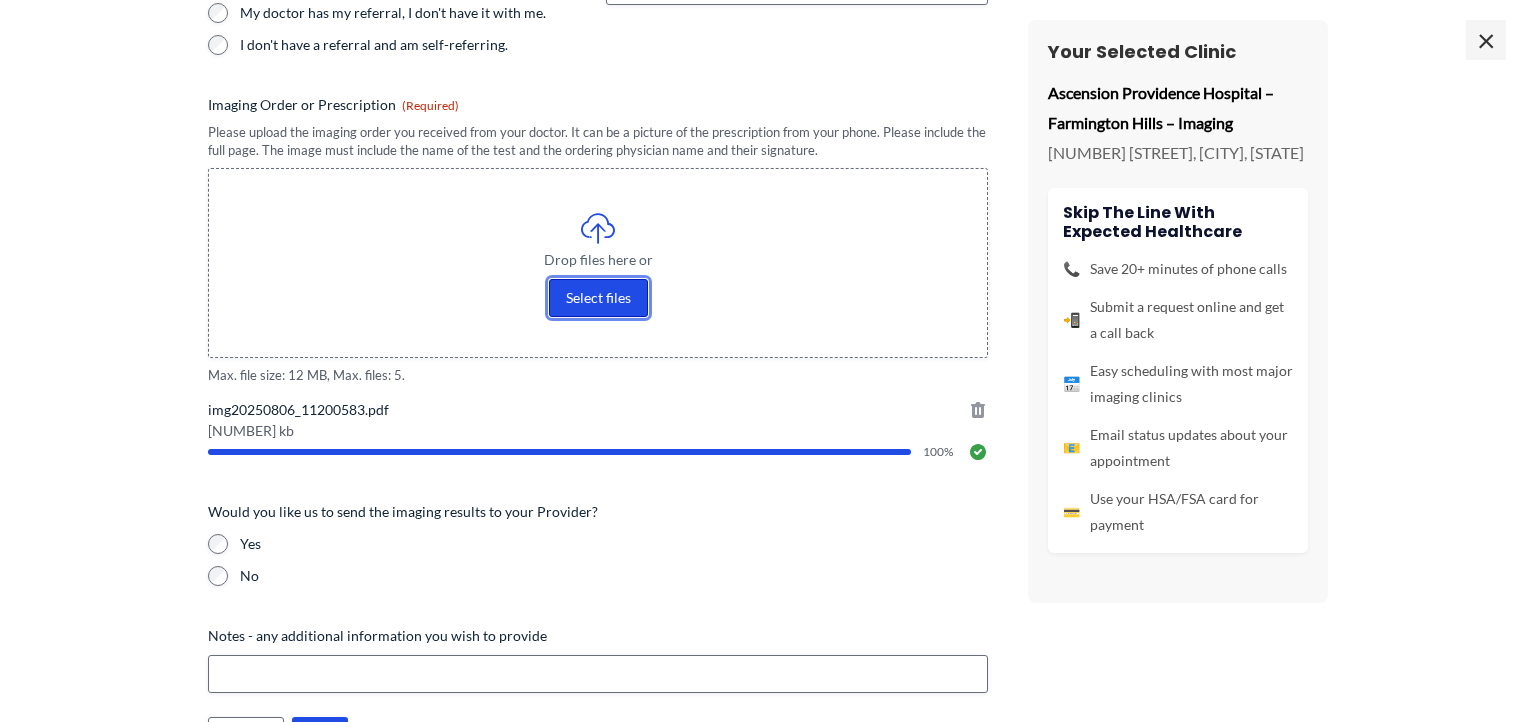 scroll, scrollTop: 402, scrollLeft: 0, axis: vertical 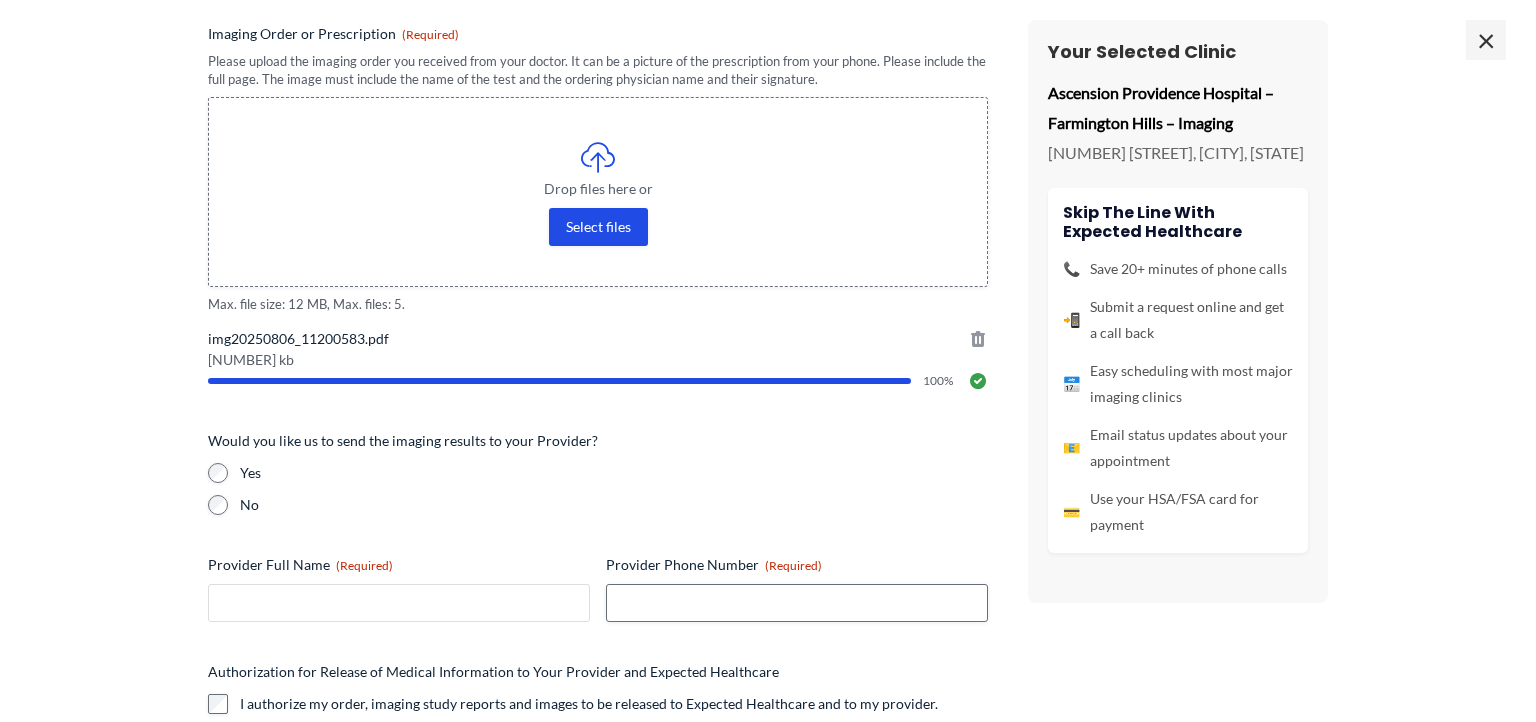 click on "Provider Full Name (Required)" at bounding box center (399, 603) 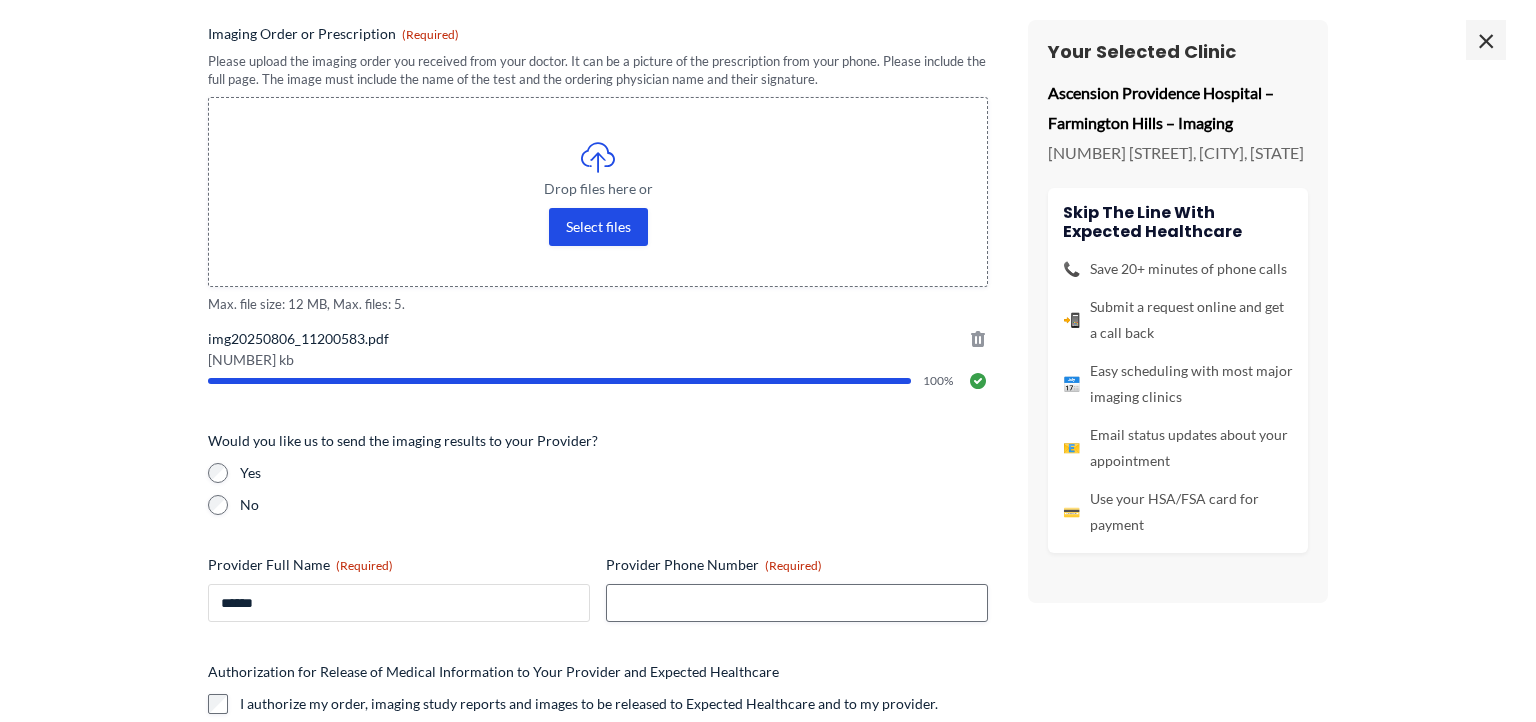 type on "******" 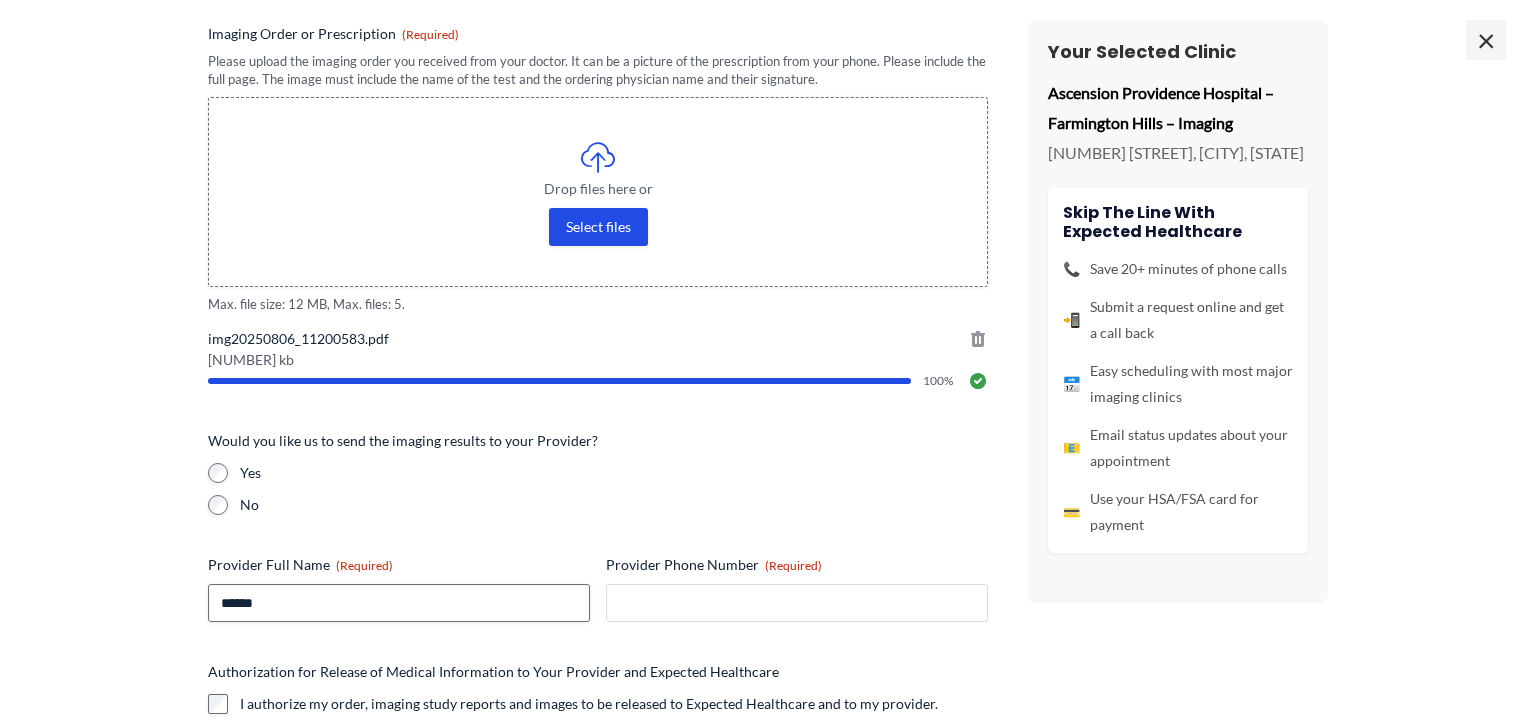type on "**********" 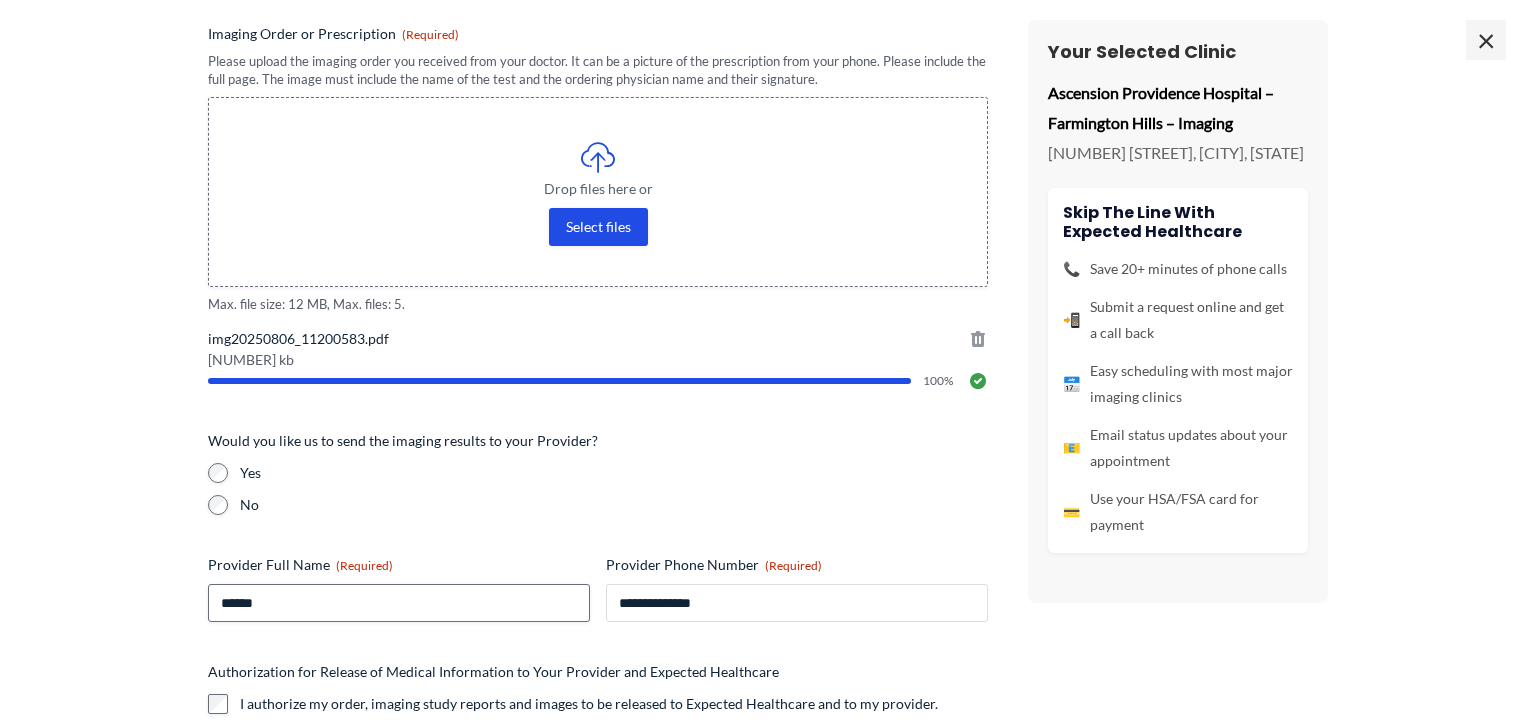 click on "**********" at bounding box center (797, 603) 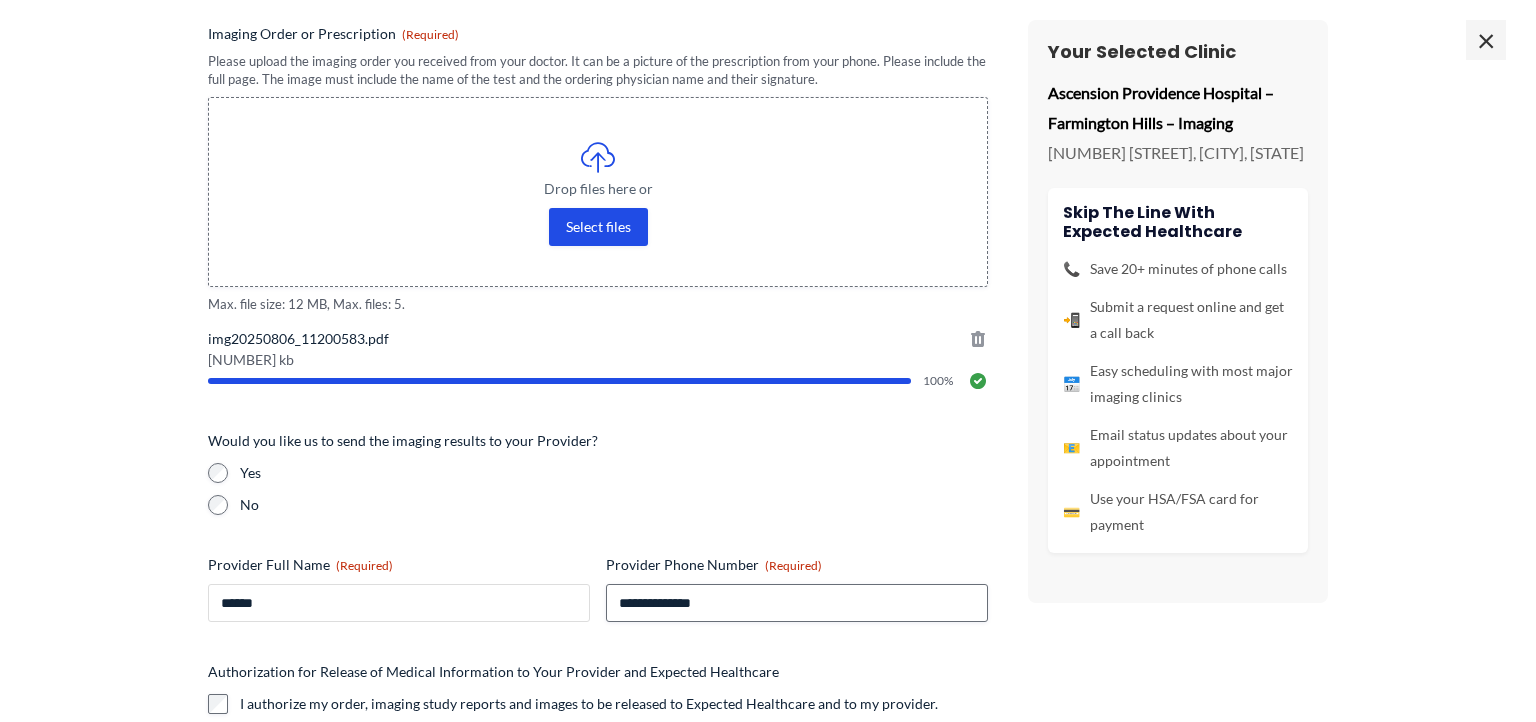 type 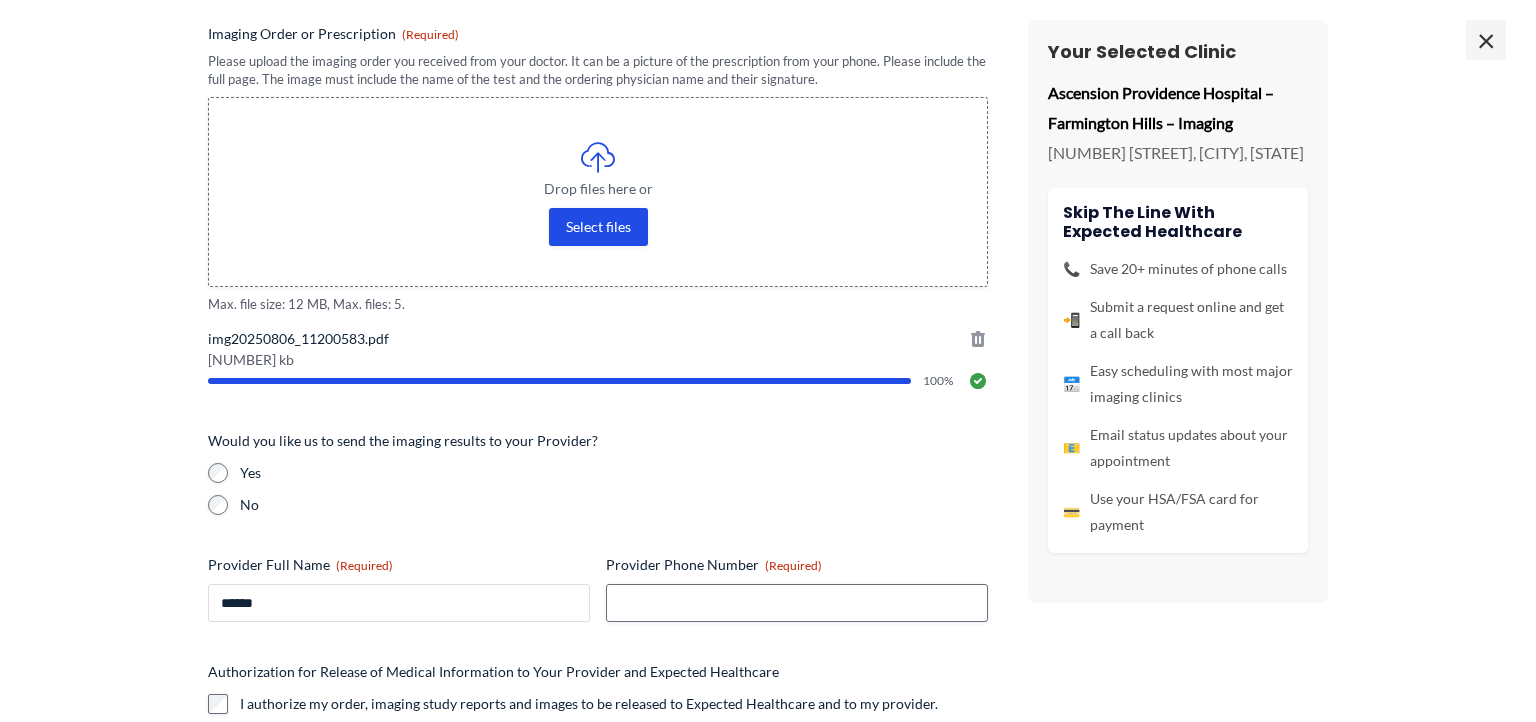 click on "******" at bounding box center [399, 603] 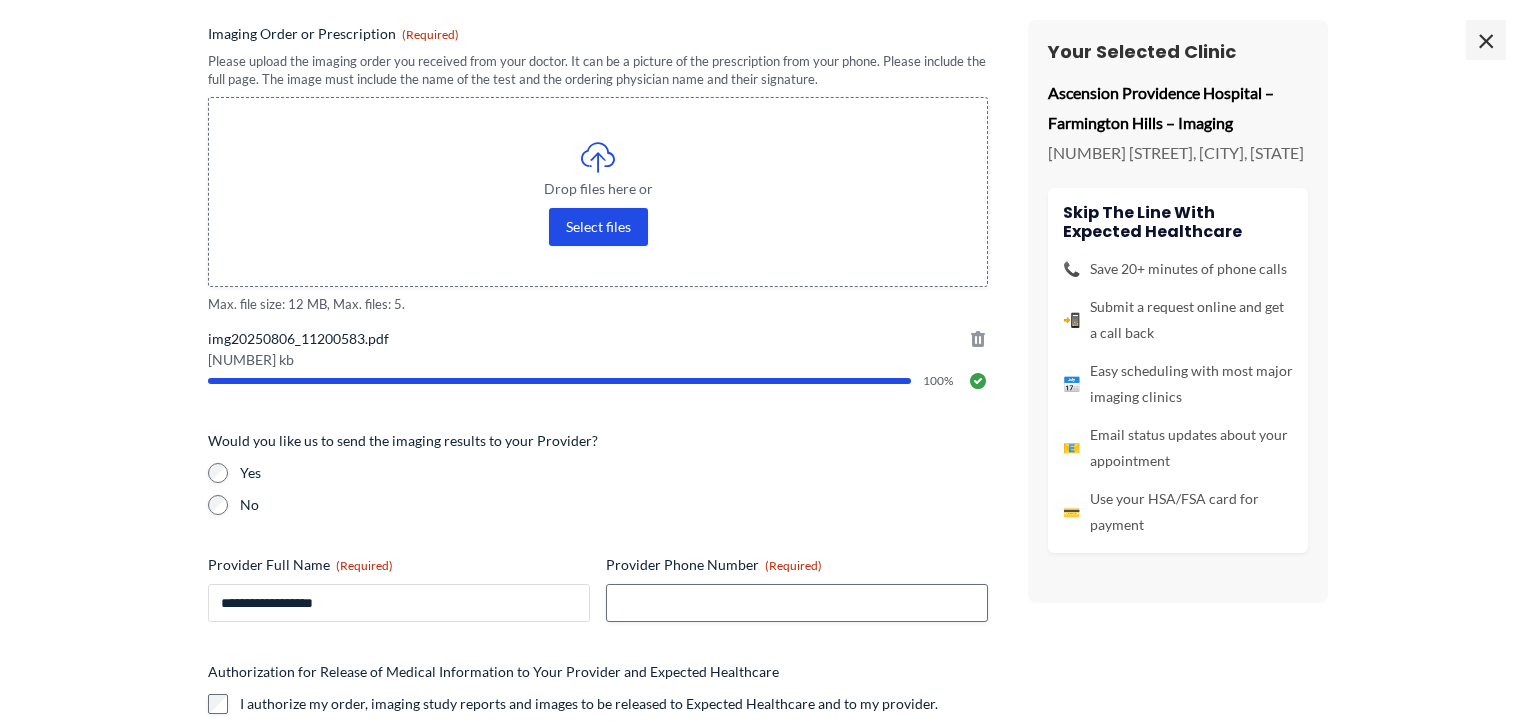 type on "**********" 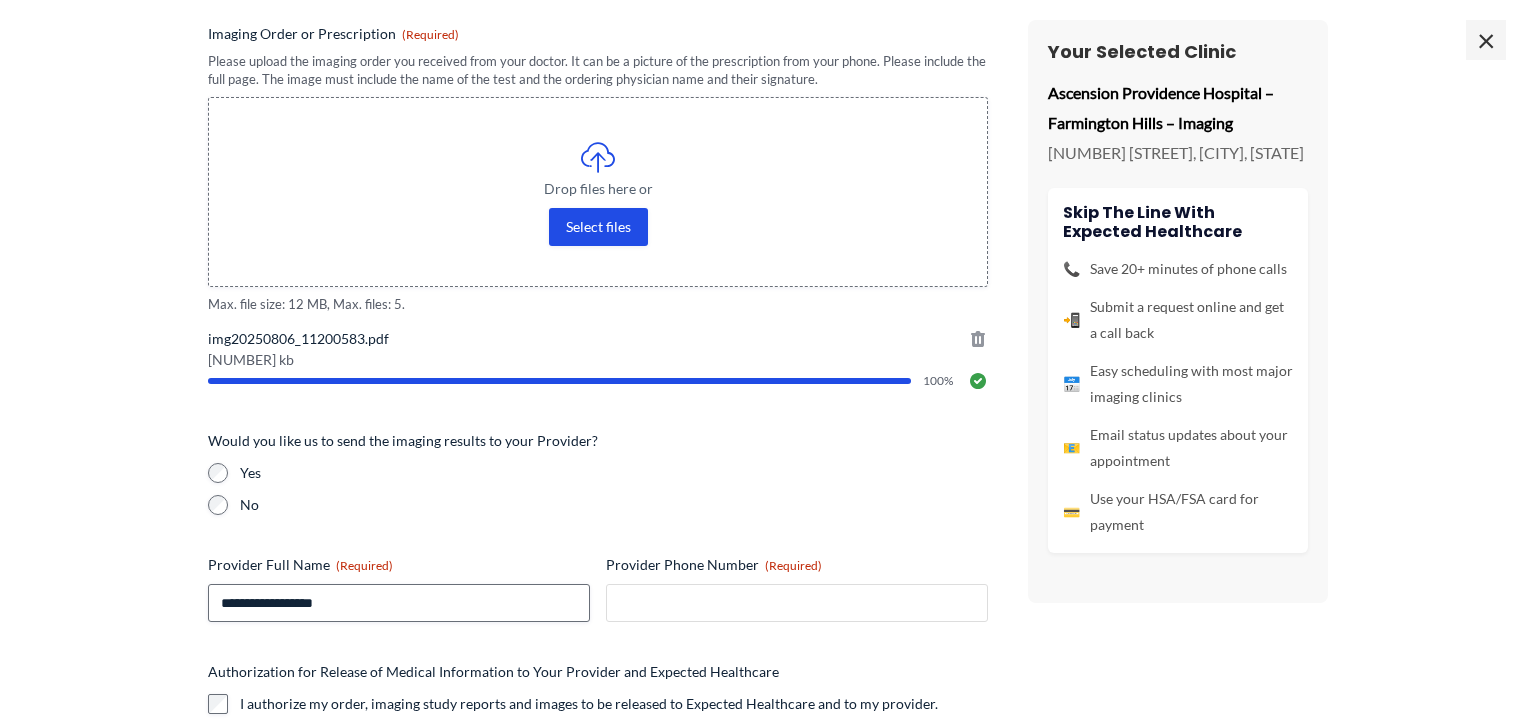 type on "**********" 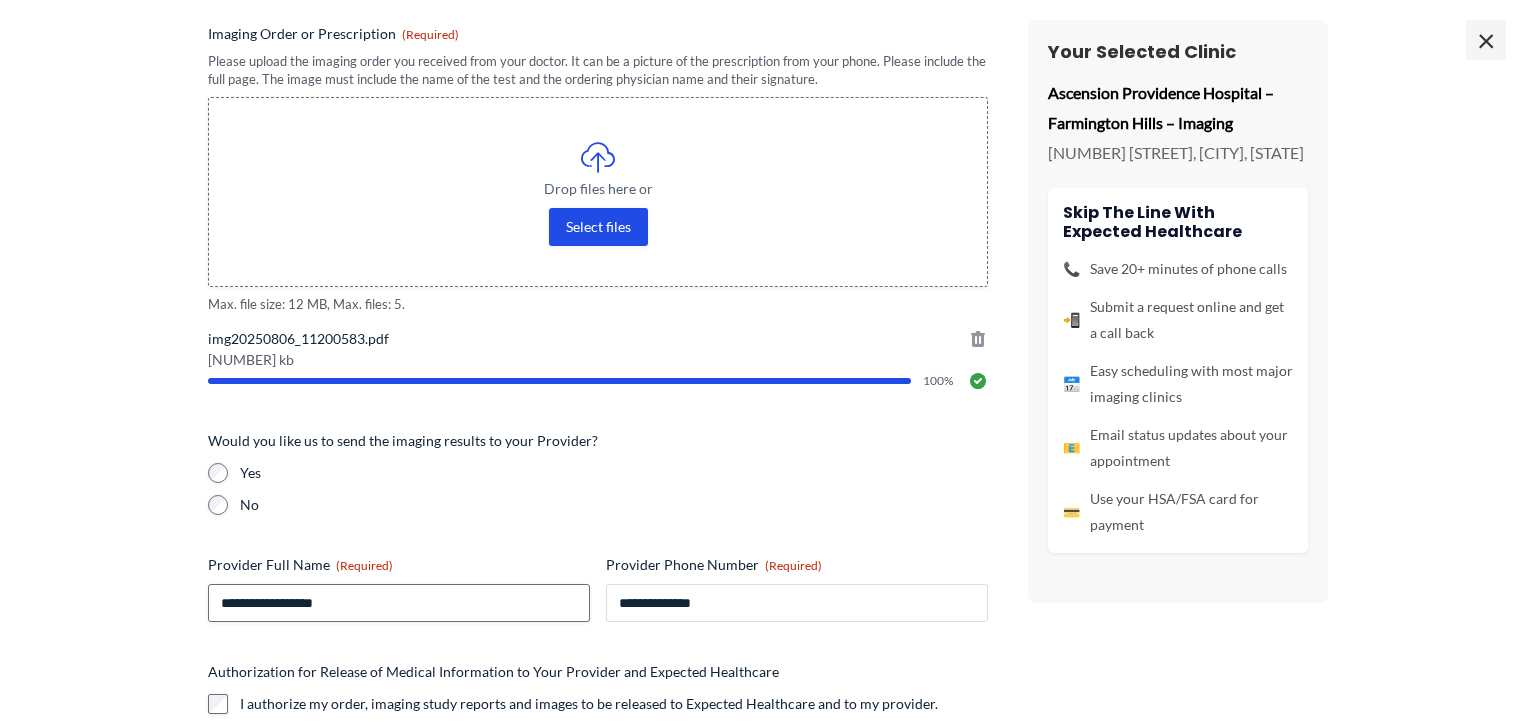 click on "**********" at bounding box center [797, 603] 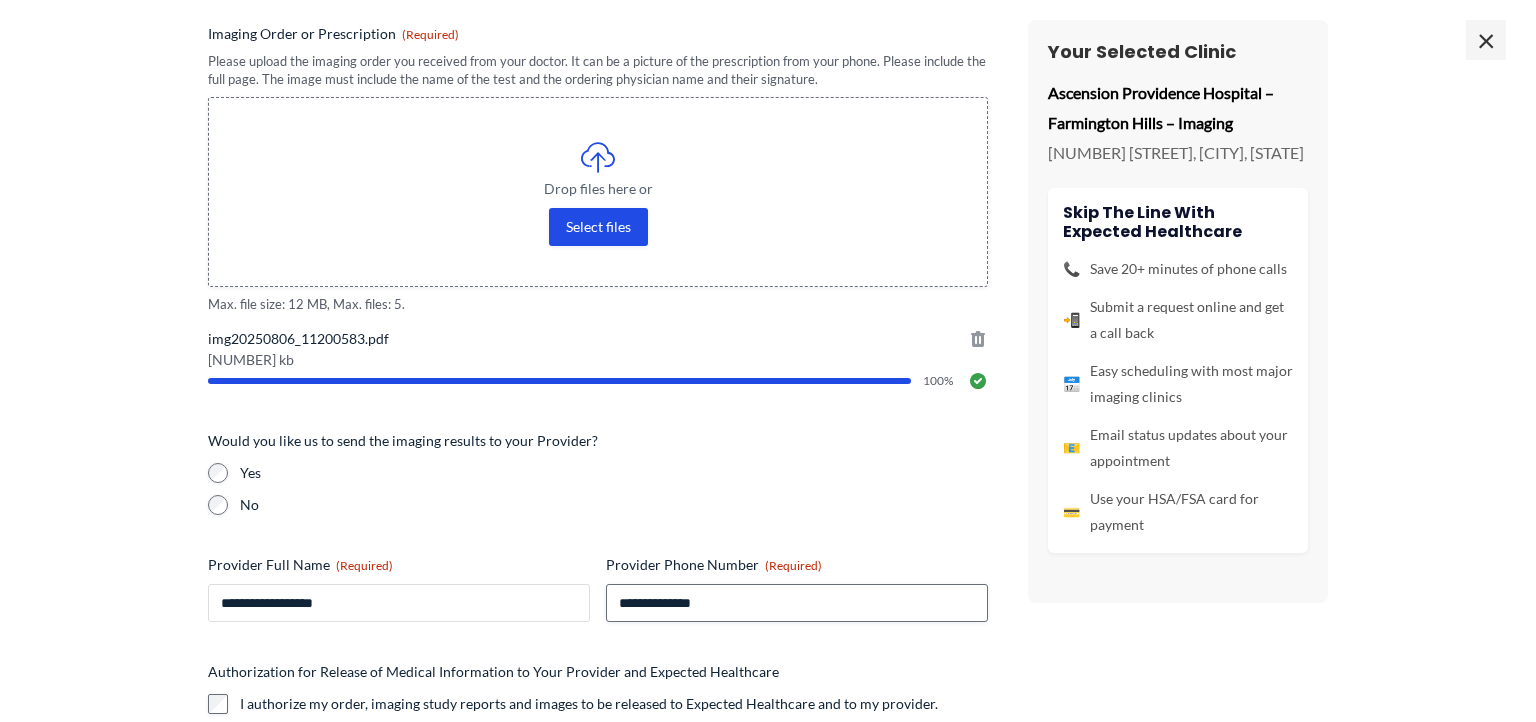 type 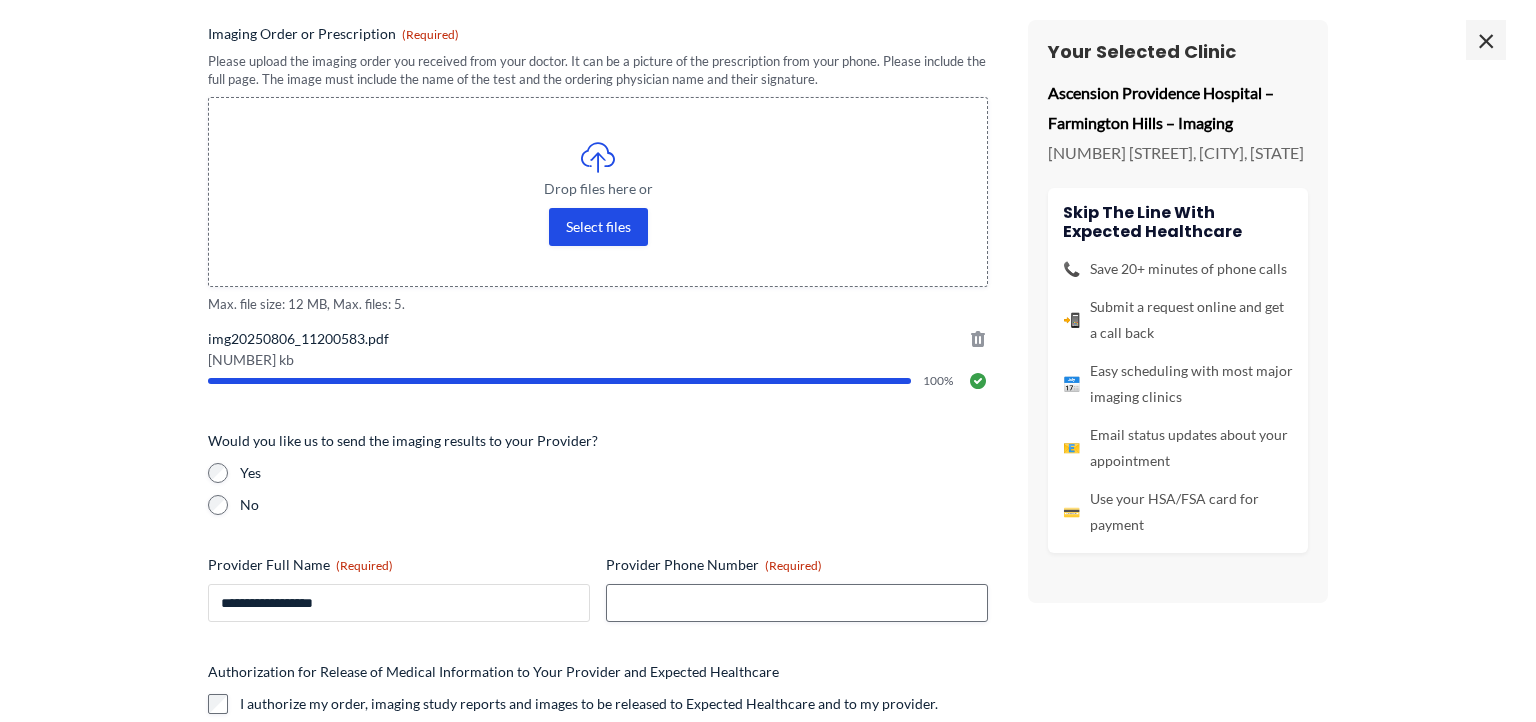 click on "**********" at bounding box center (399, 603) 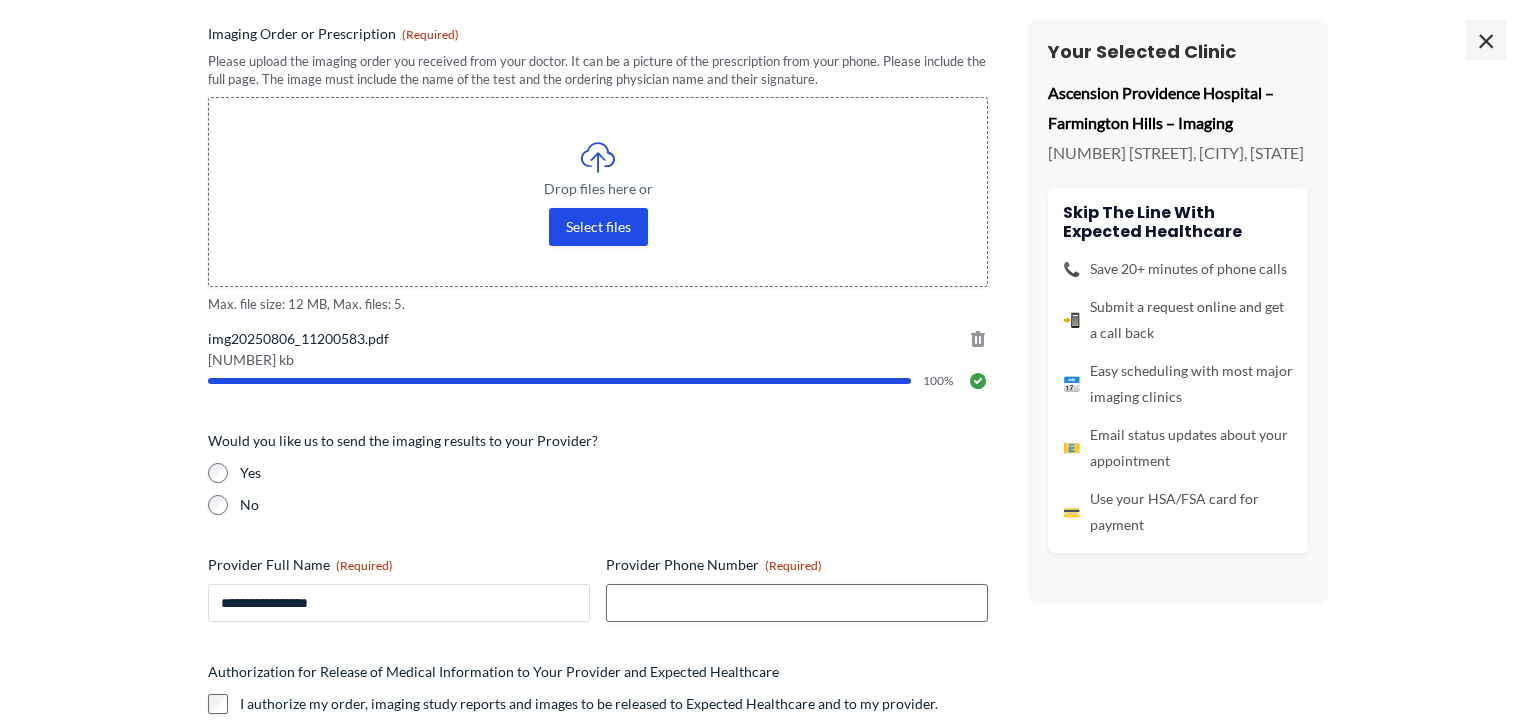 type on "**********" 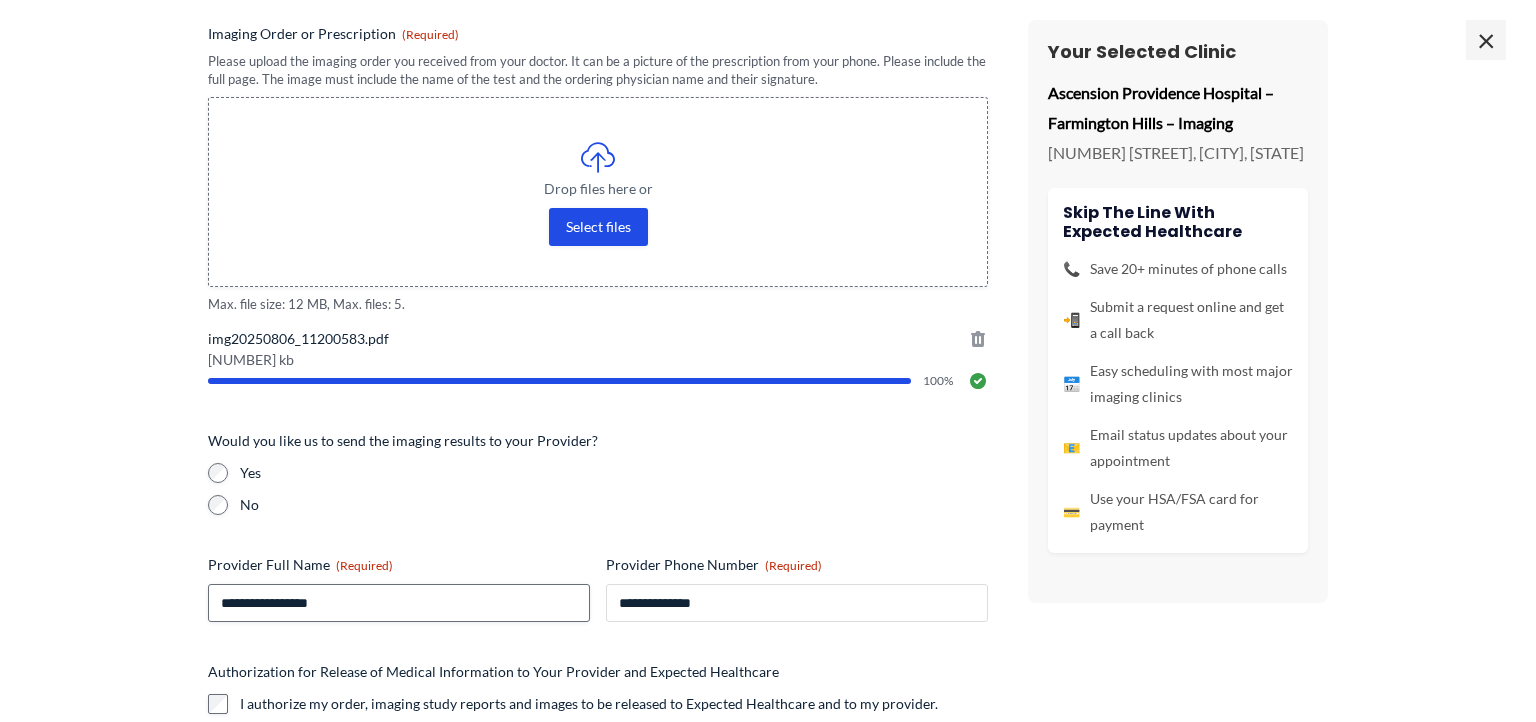 click on "**********" at bounding box center (797, 603) 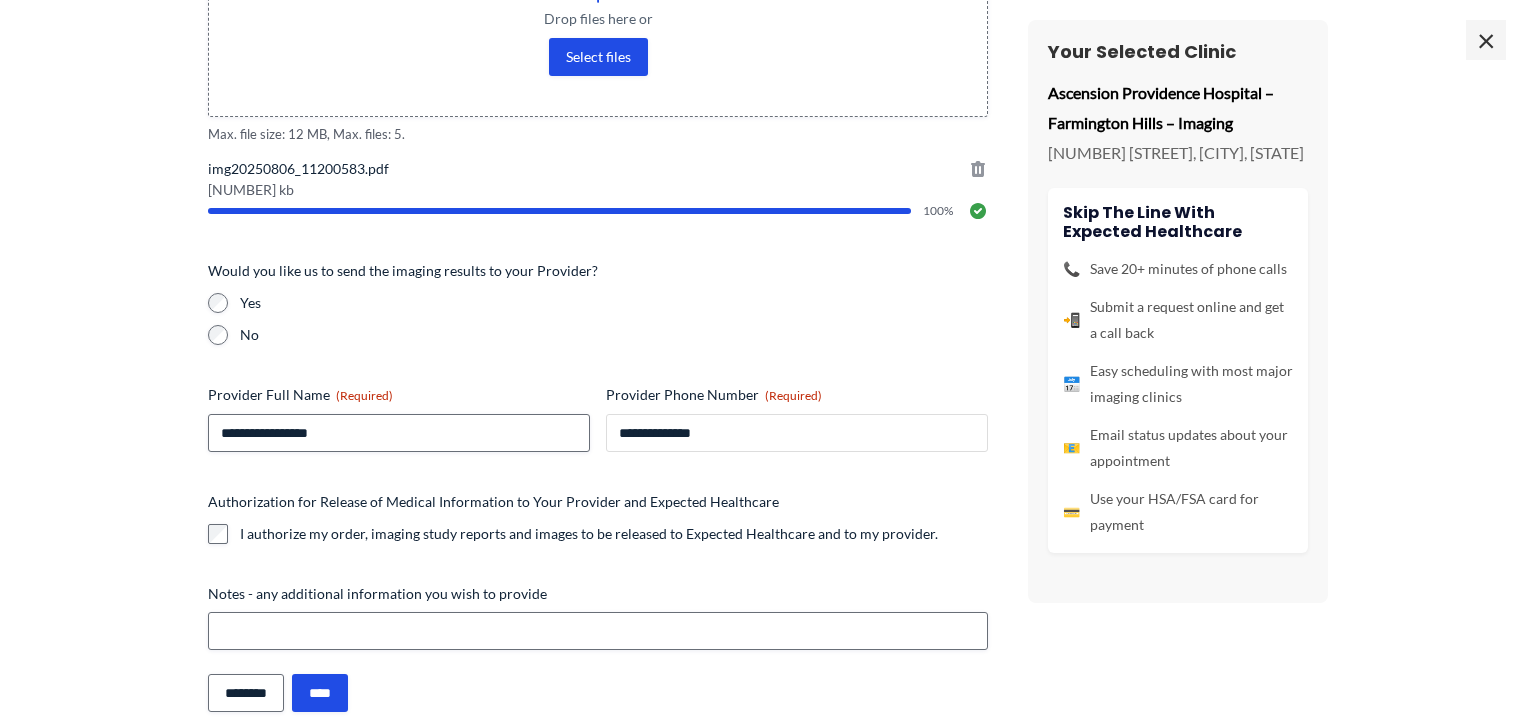 scroll, scrollTop: 600, scrollLeft: 0, axis: vertical 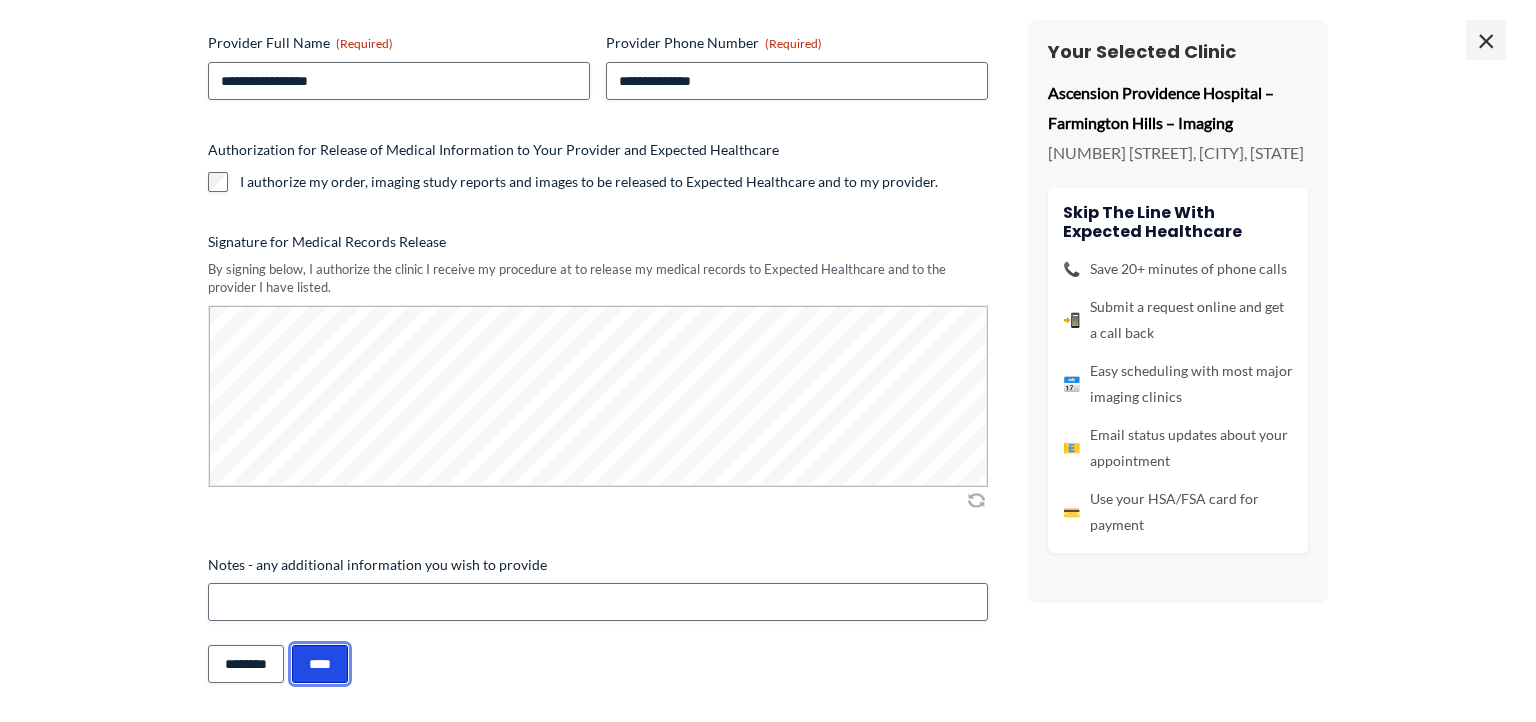 click on "****" at bounding box center [320, 664] 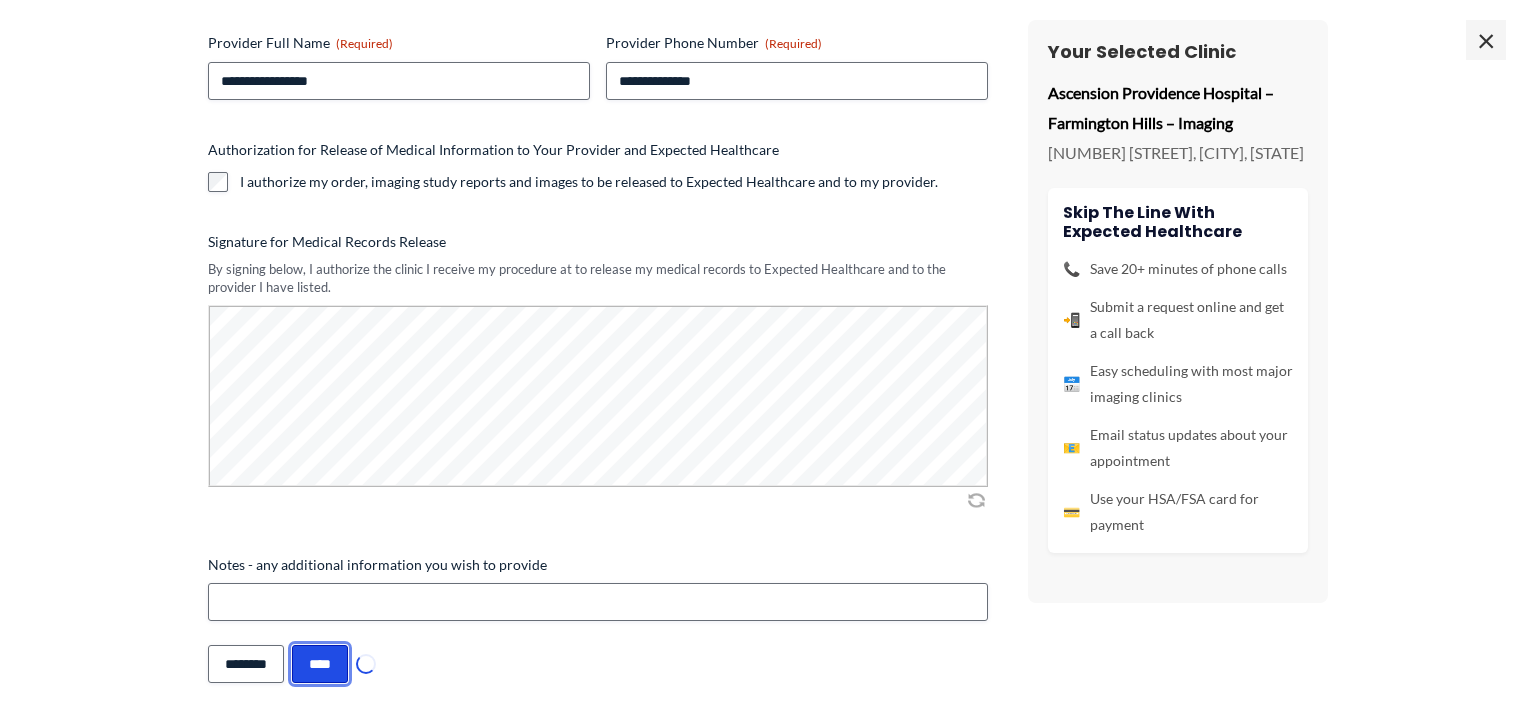 scroll, scrollTop: 0, scrollLeft: 0, axis: both 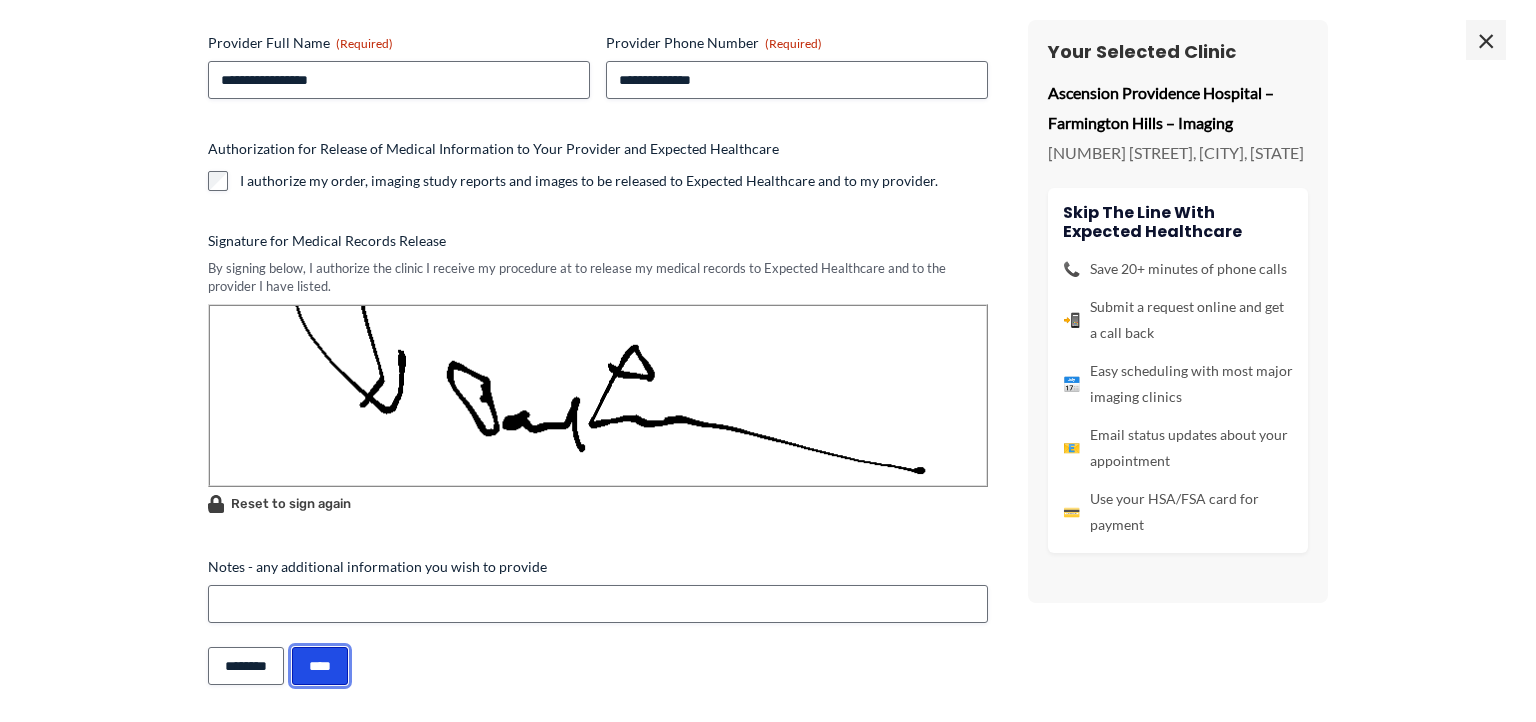 click on "****" at bounding box center (320, 666) 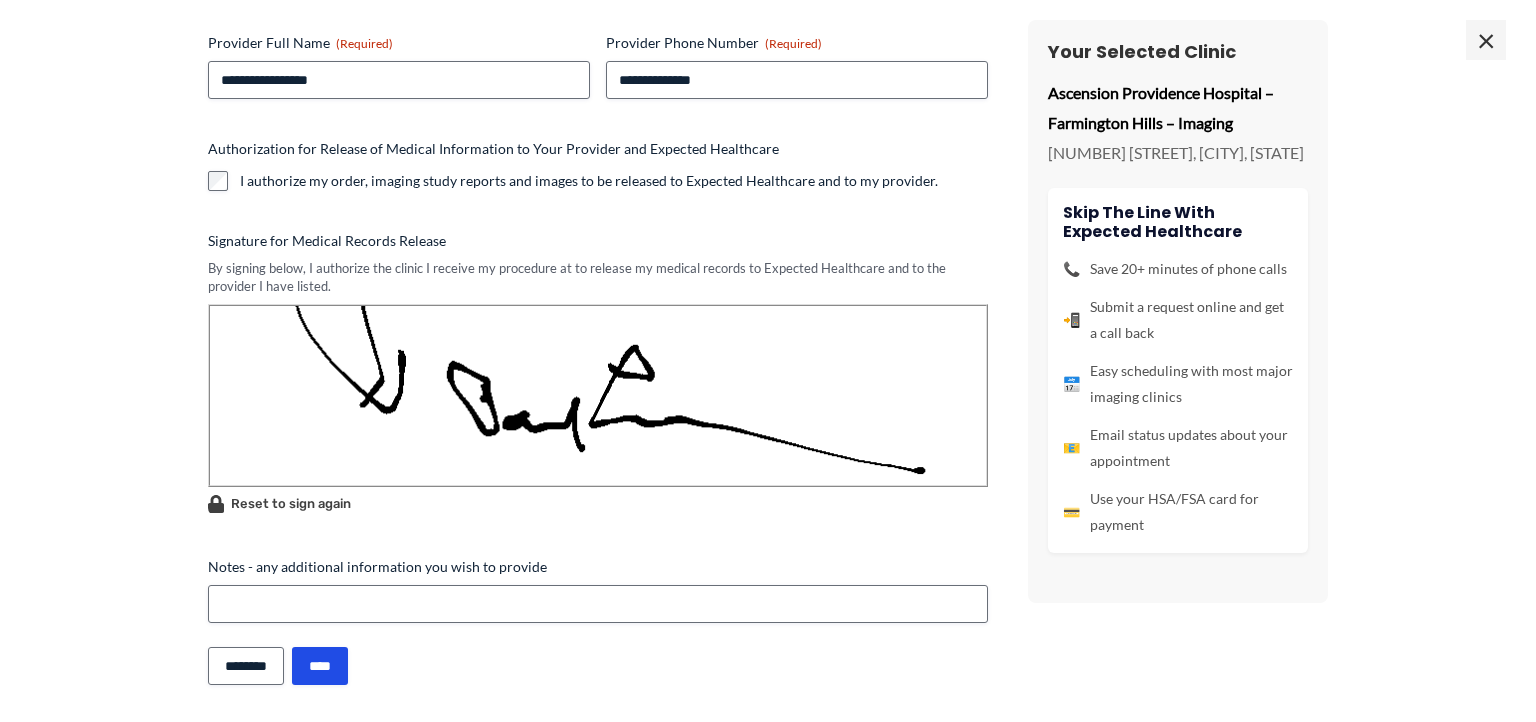 scroll, scrollTop: 0, scrollLeft: 0, axis: both 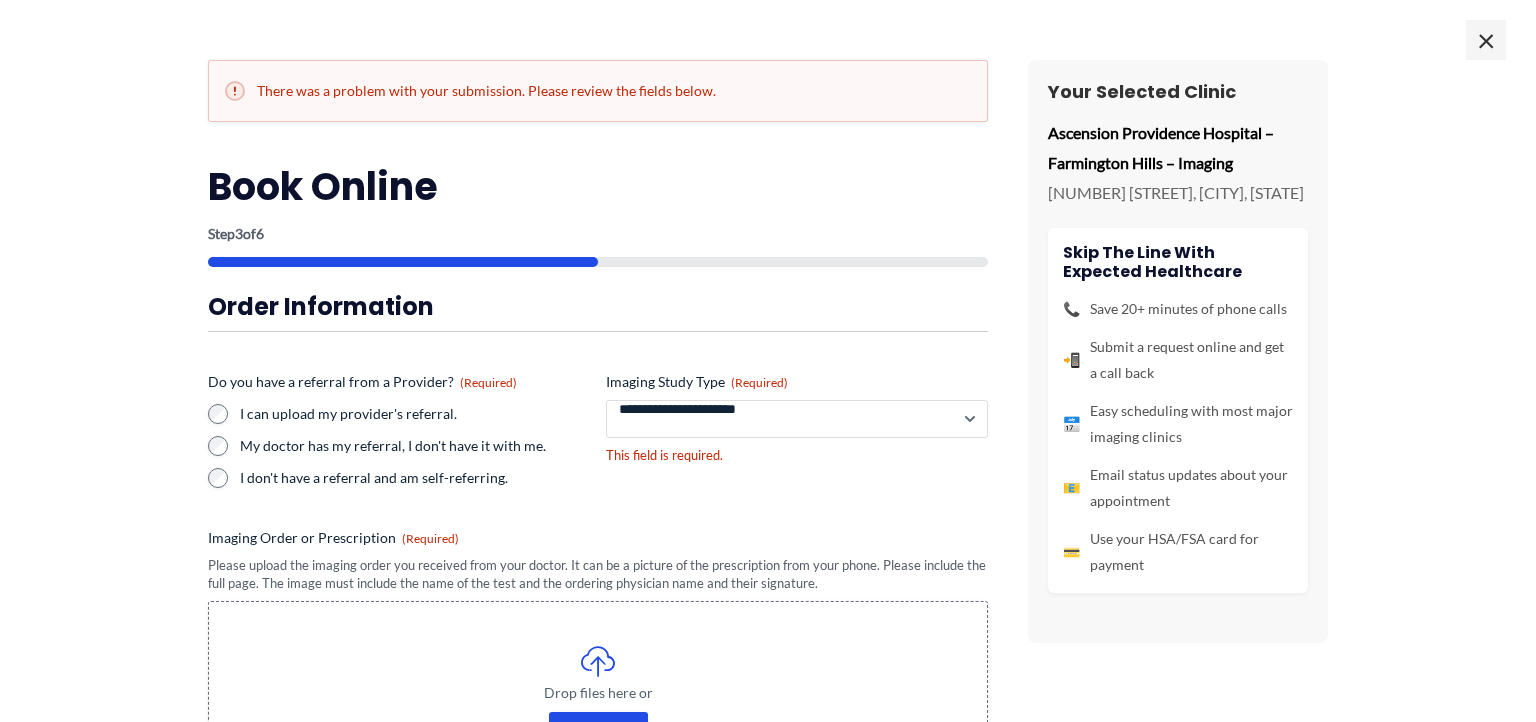 click on "**********" at bounding box center [797, 419] 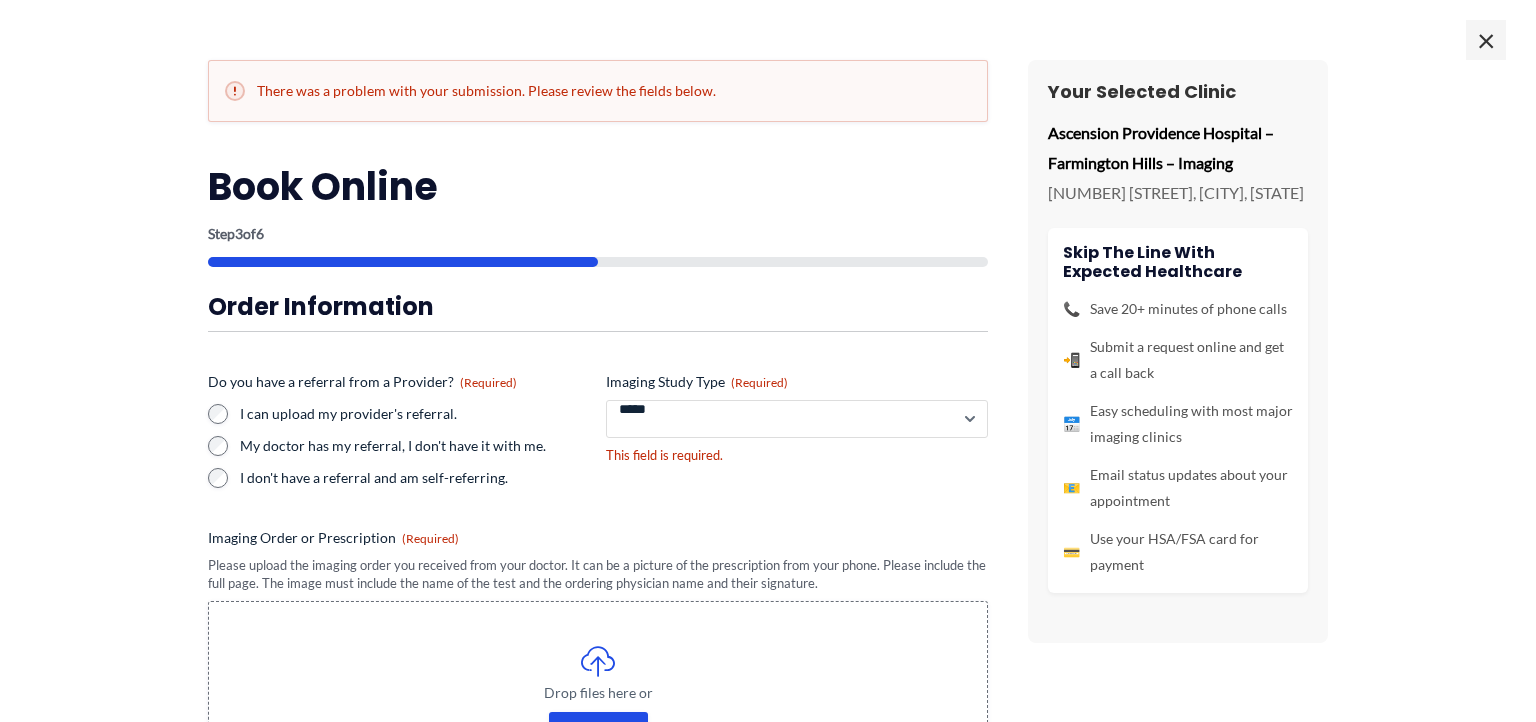 click on "*****" at bounding box center (0, 0) 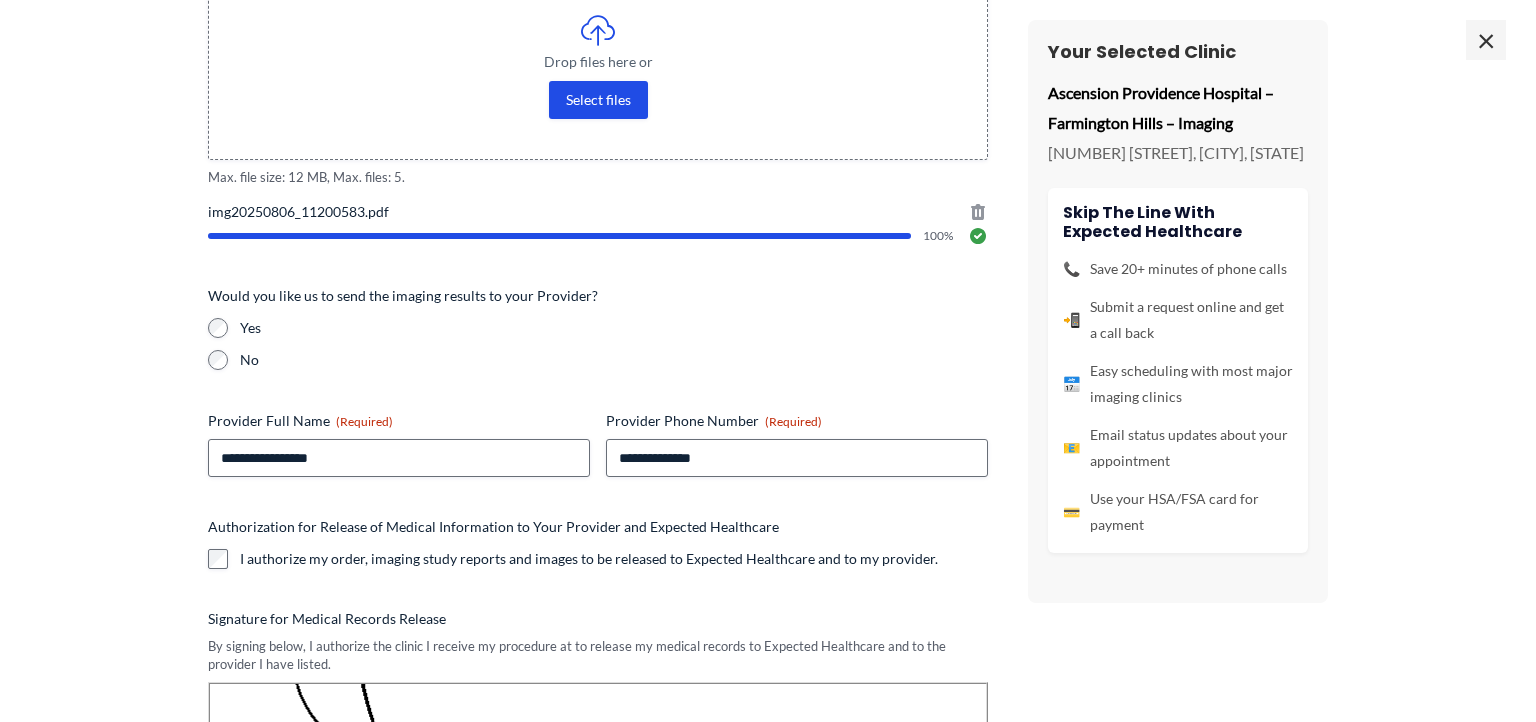 scroll, scrollTop: 1009, scrollLeft: 0, axis: vertical 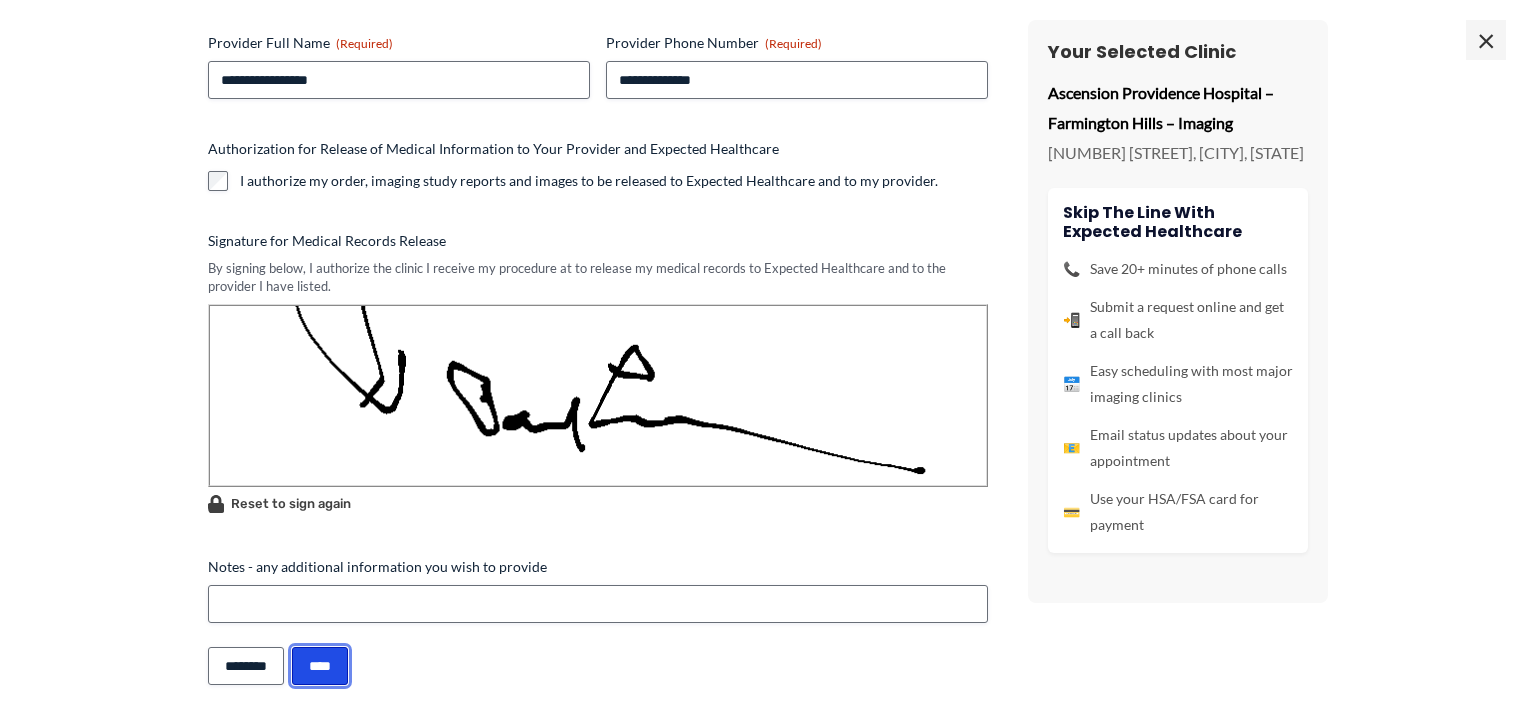 click on "****" at bounding box center (320, 666) 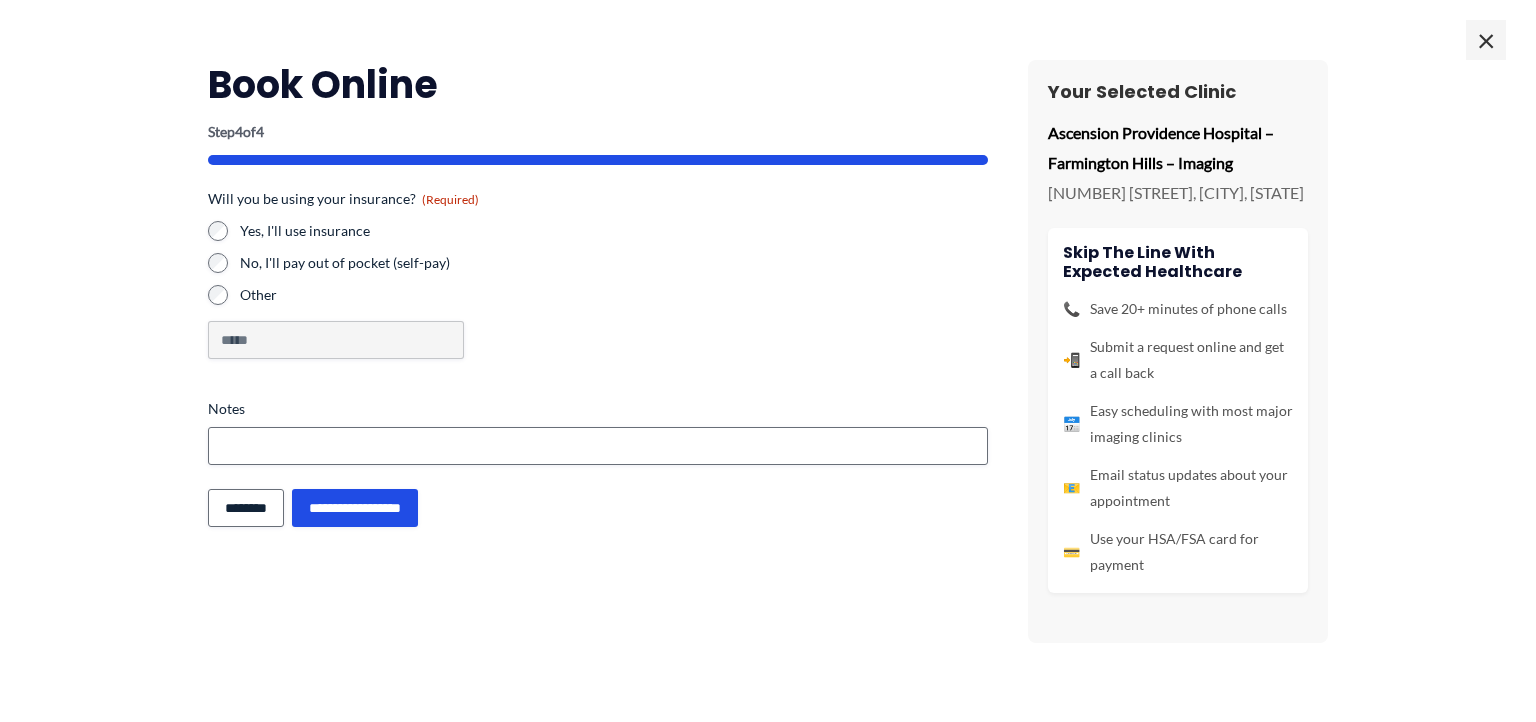 scroll, scrollTop: 0, scrollLeft: 0, axis: both 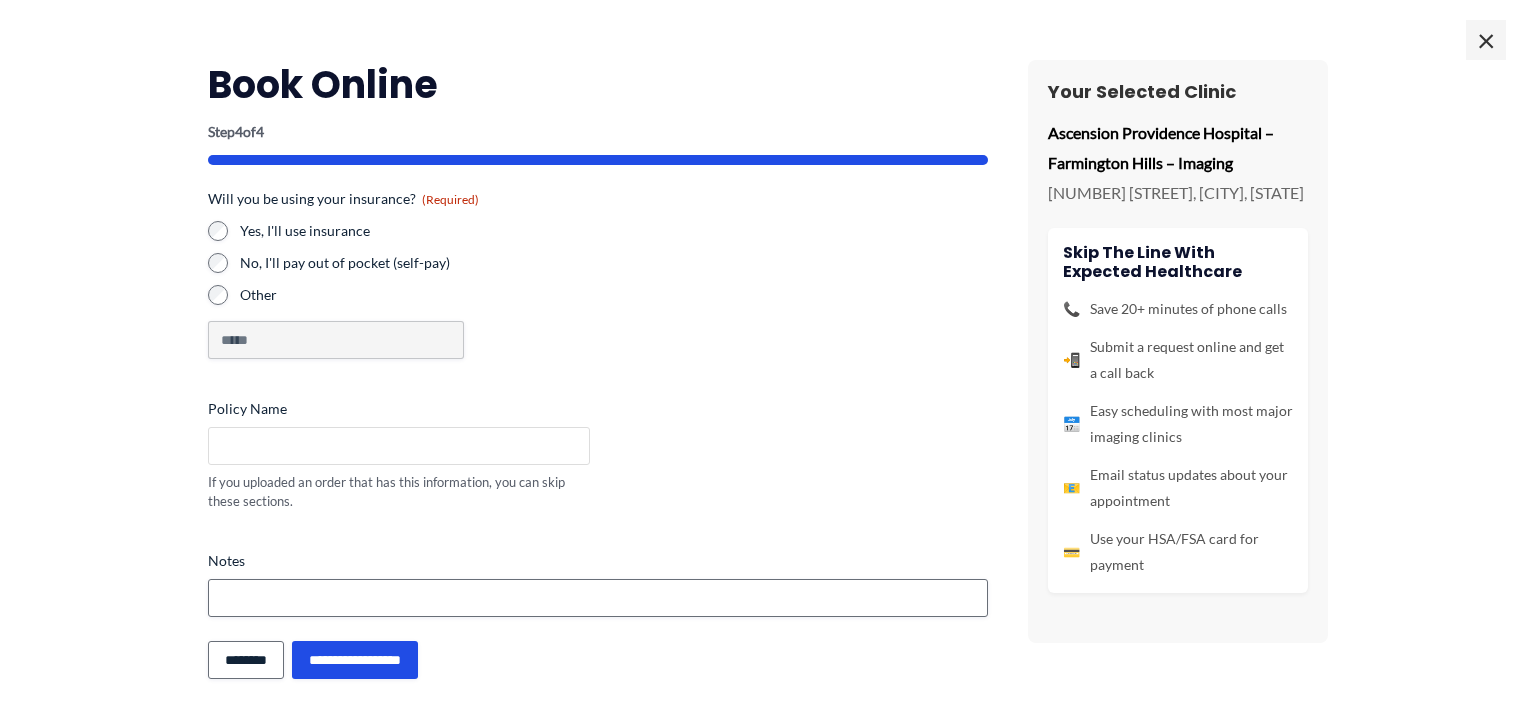 click on "Policy Name" at bounding box center [399, 446] 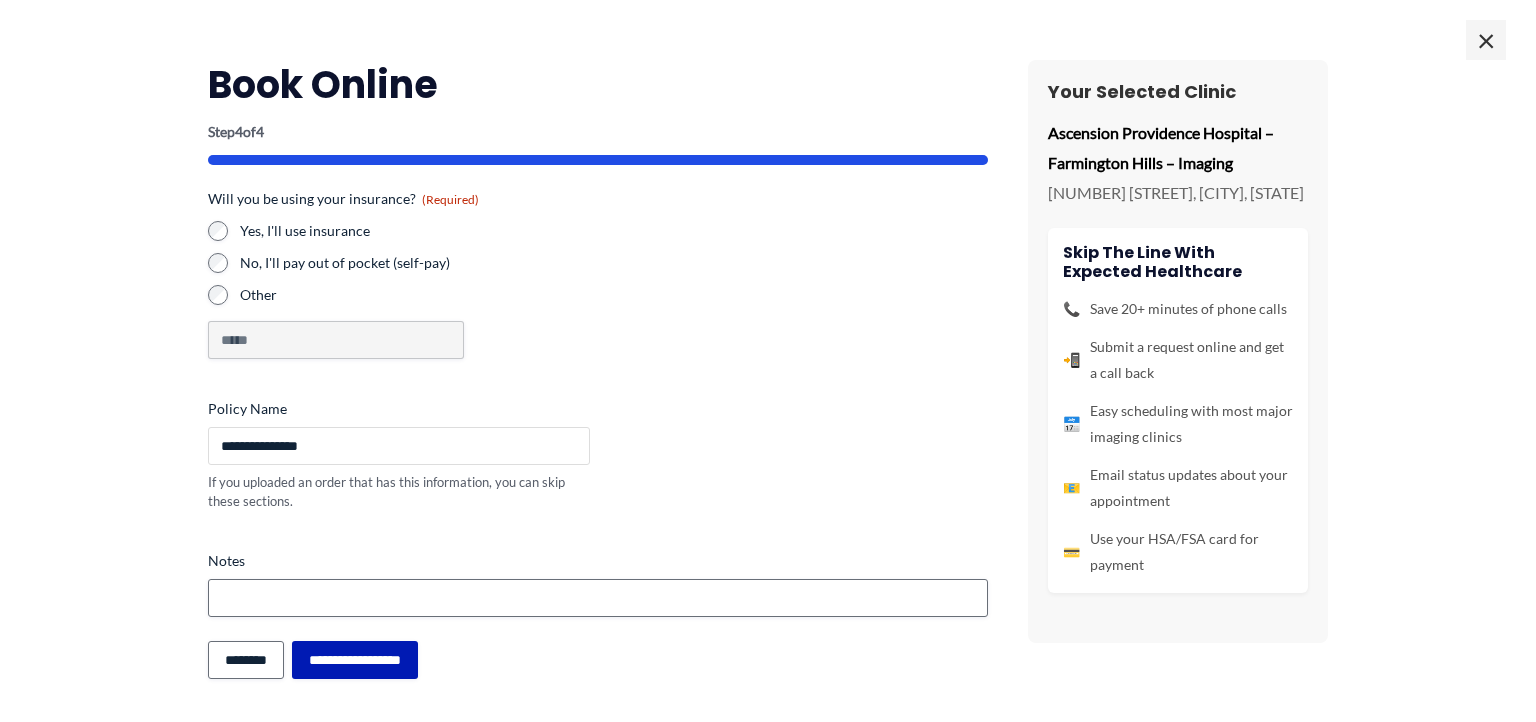 type on "**********" 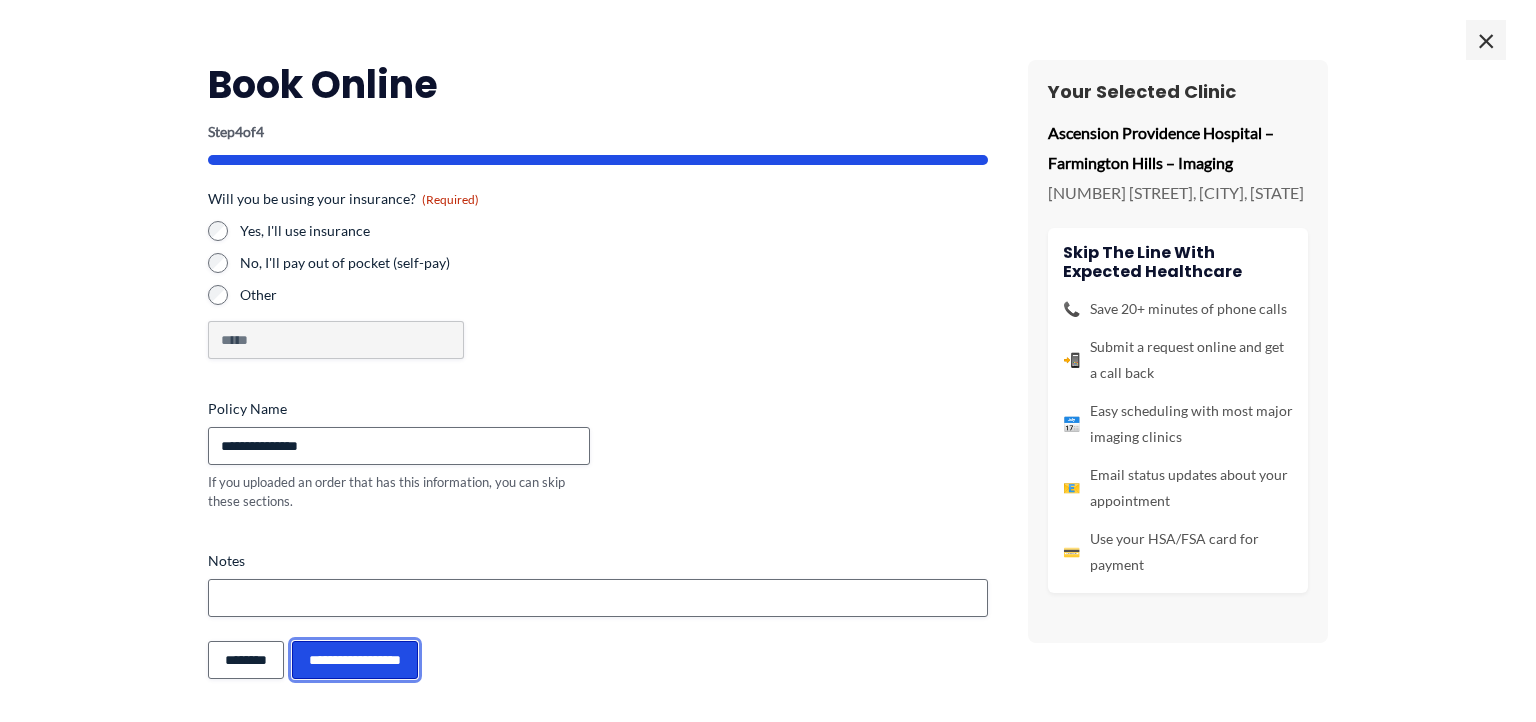click on "**********" at bounding box center (355, 660) 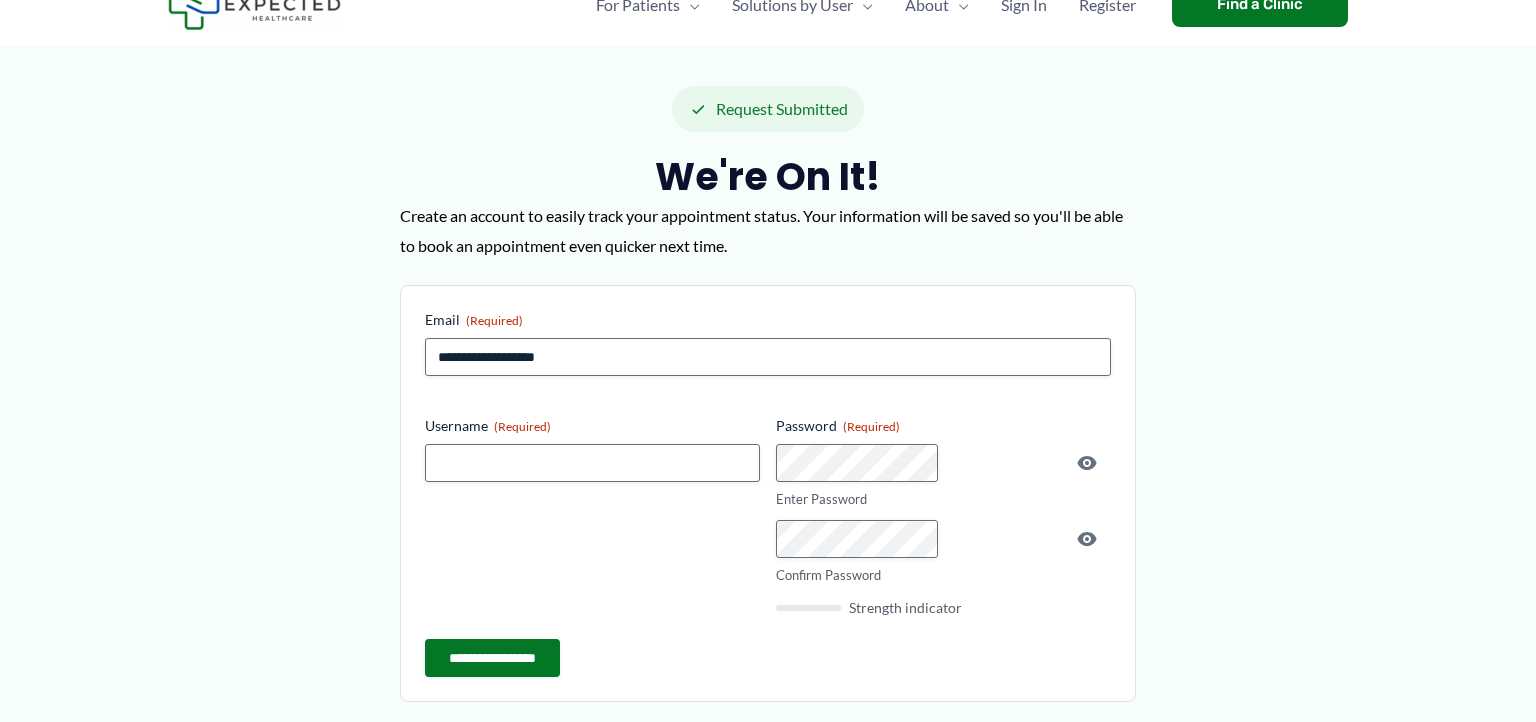 scroll, scrollTop: 211, scrollLeft: 0, axis: vertical 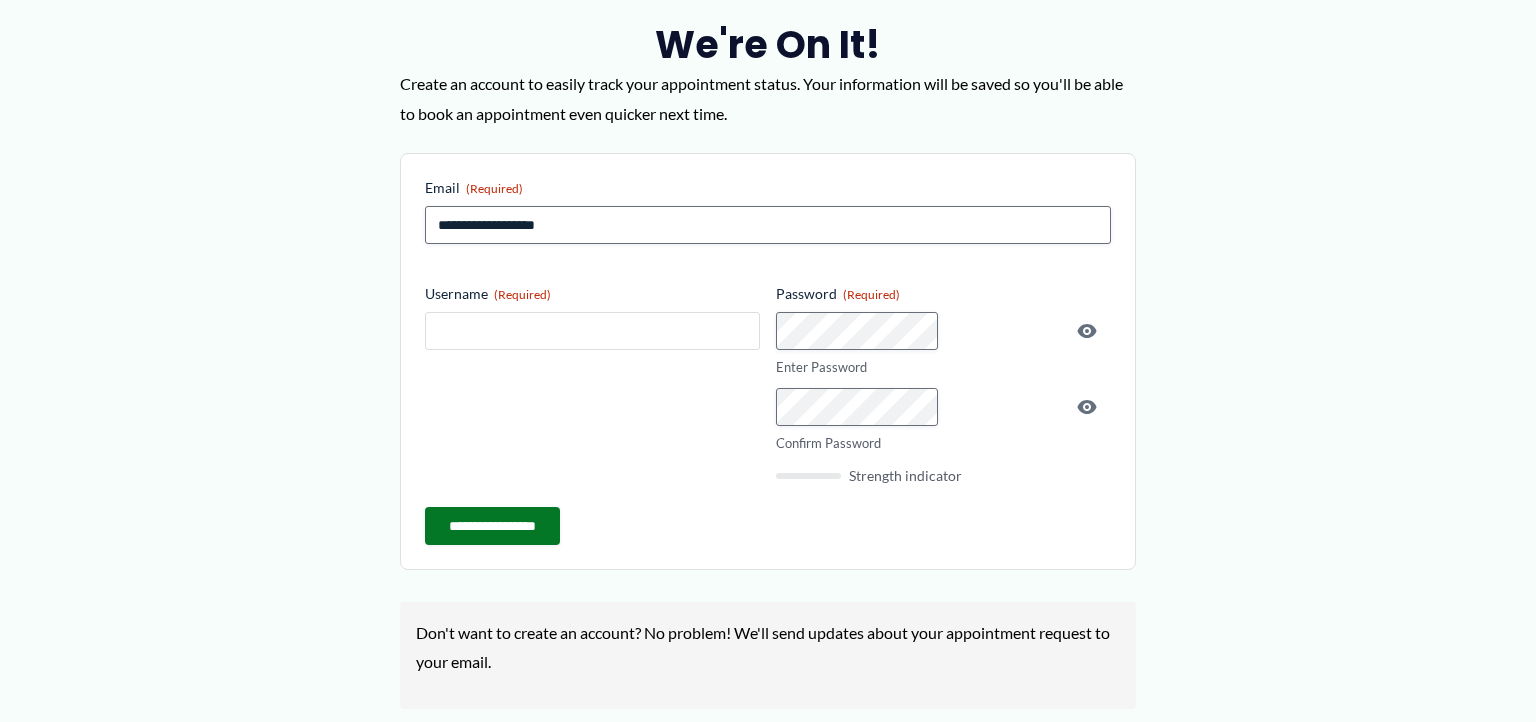 click on "Username (Required)" at bounding box center (592, 331) 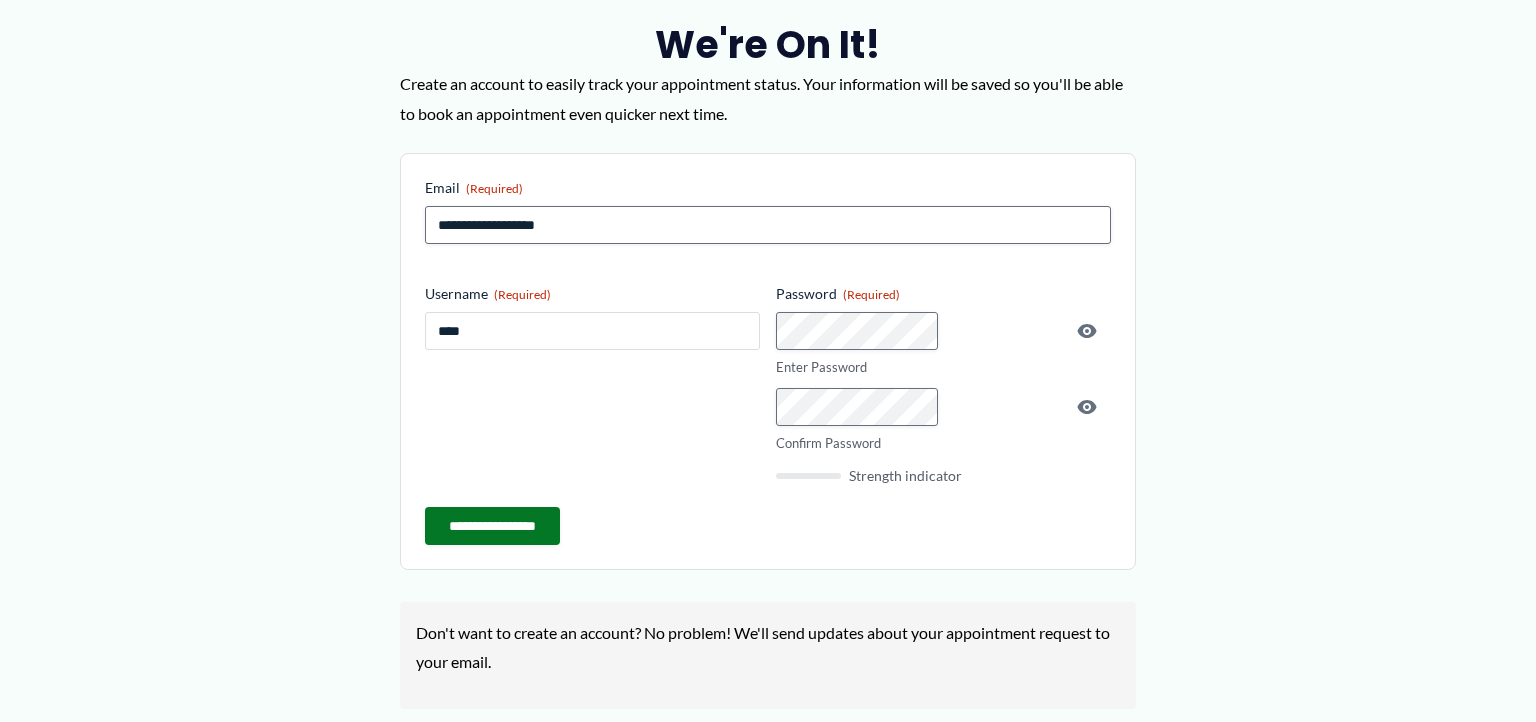 type on "****" 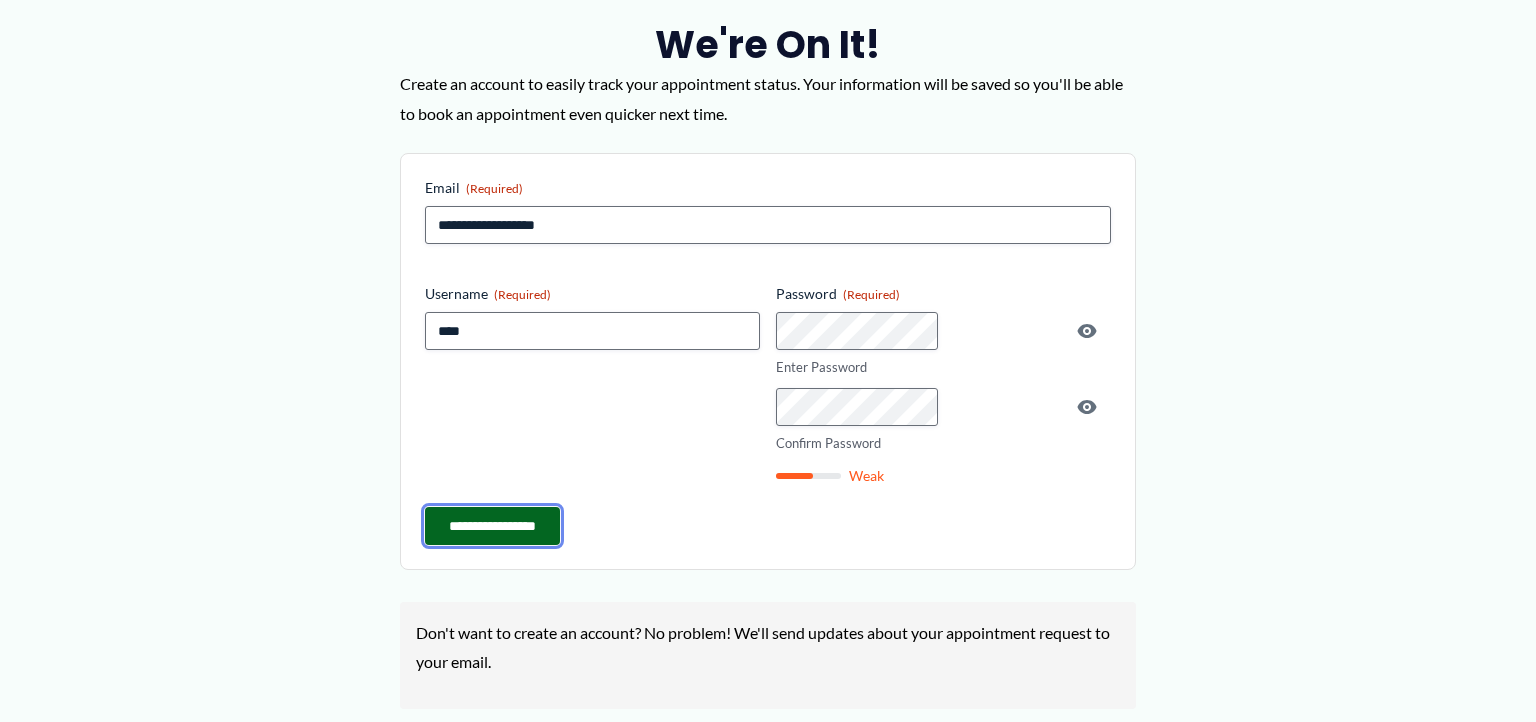 click on "**********" at bounding box center [492, 526] 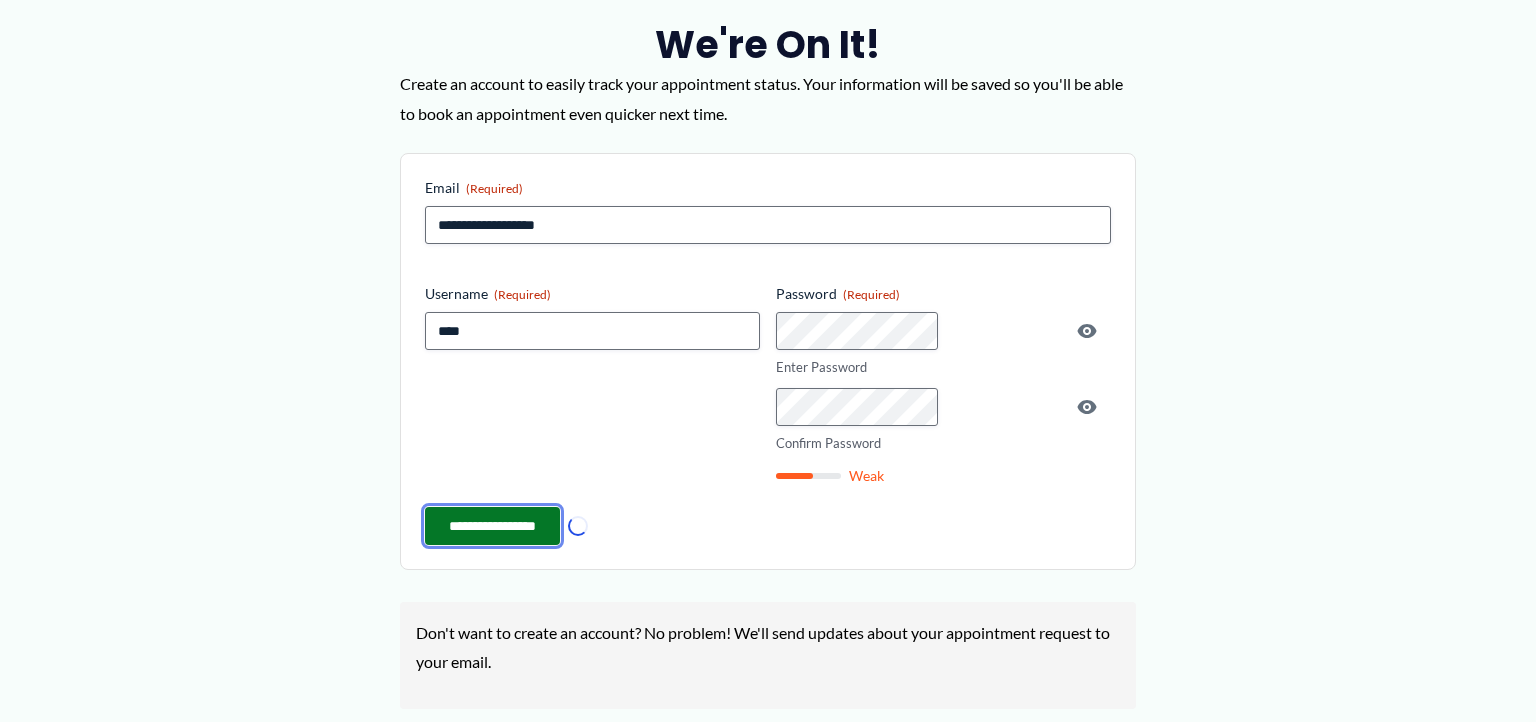 scroll, scrollTop: 528, scrollLeft: 0, axis: vertical 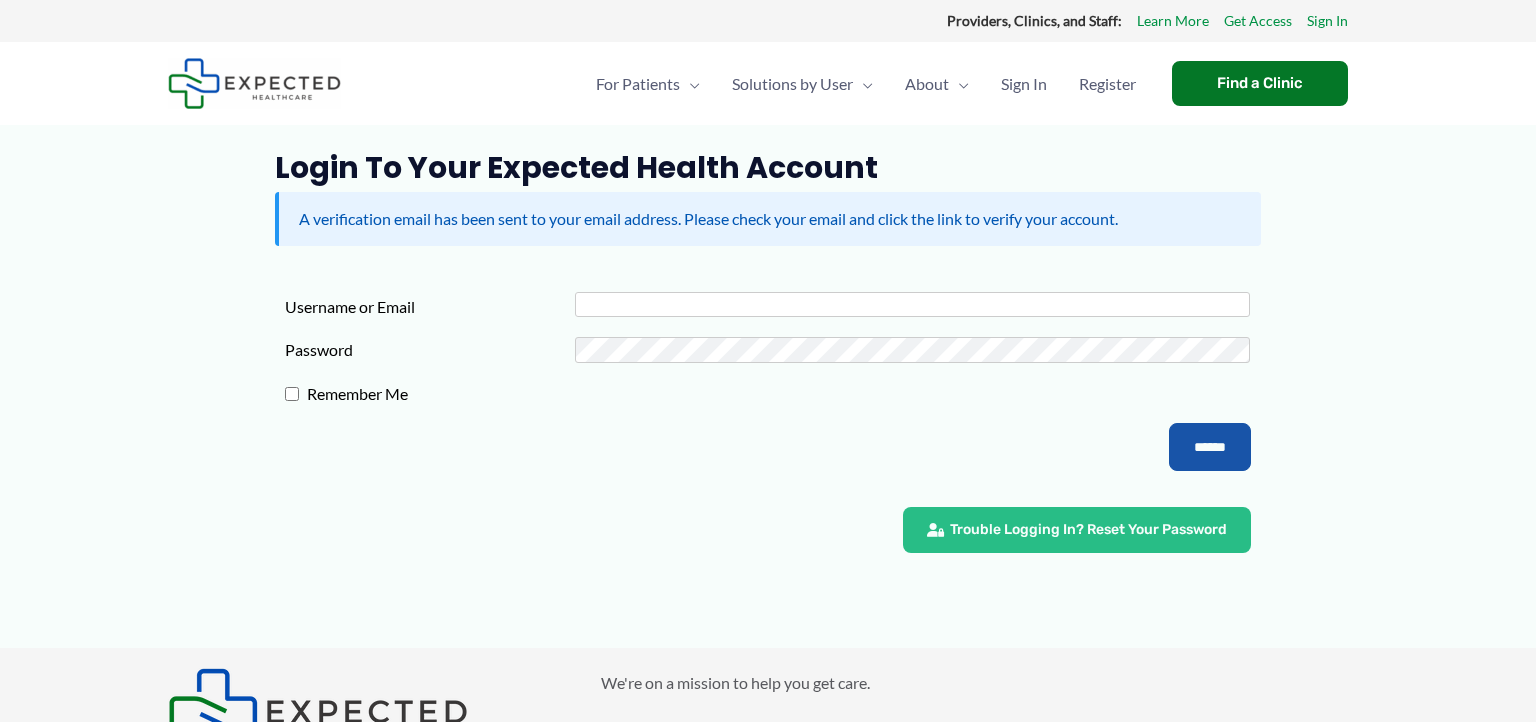 click on "Username or Email" at bounding box center (913, 304) 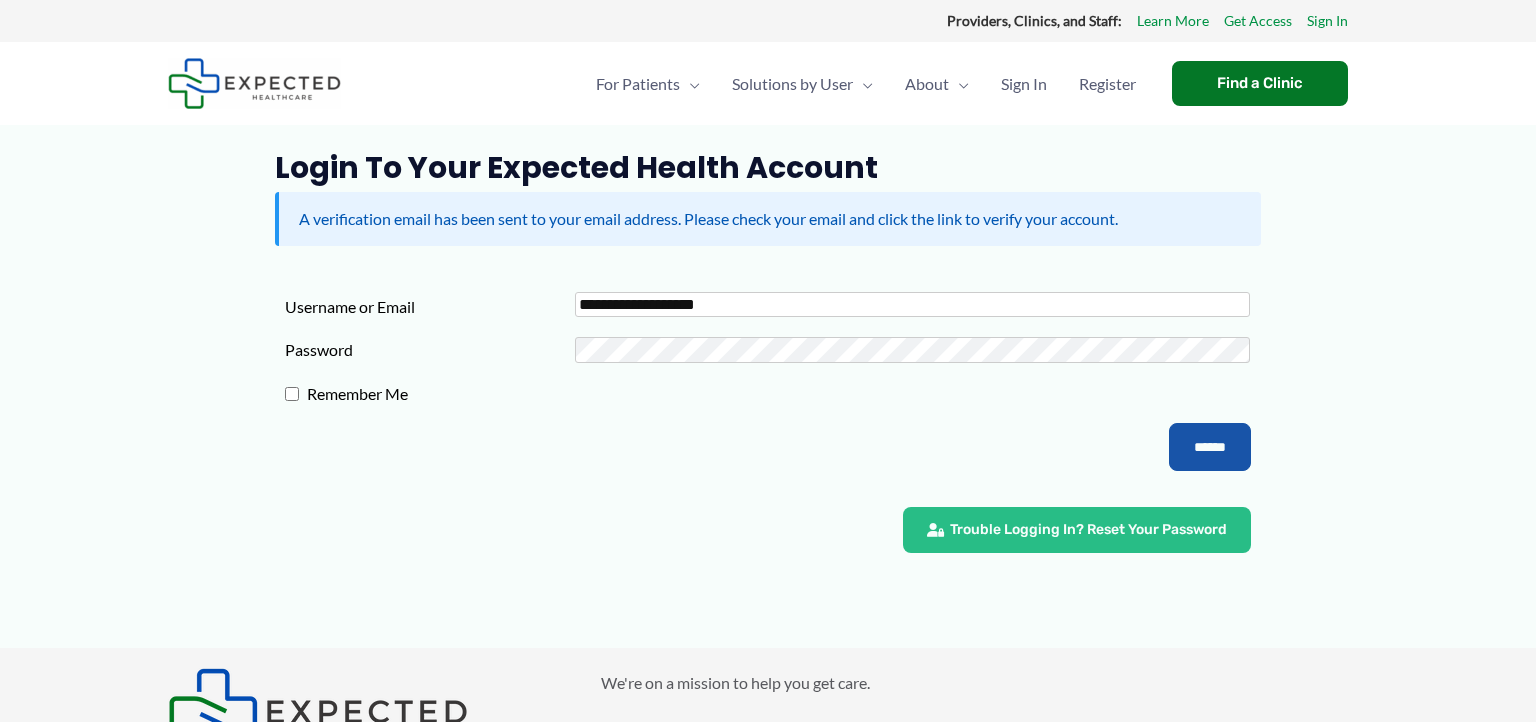 type on "**********" 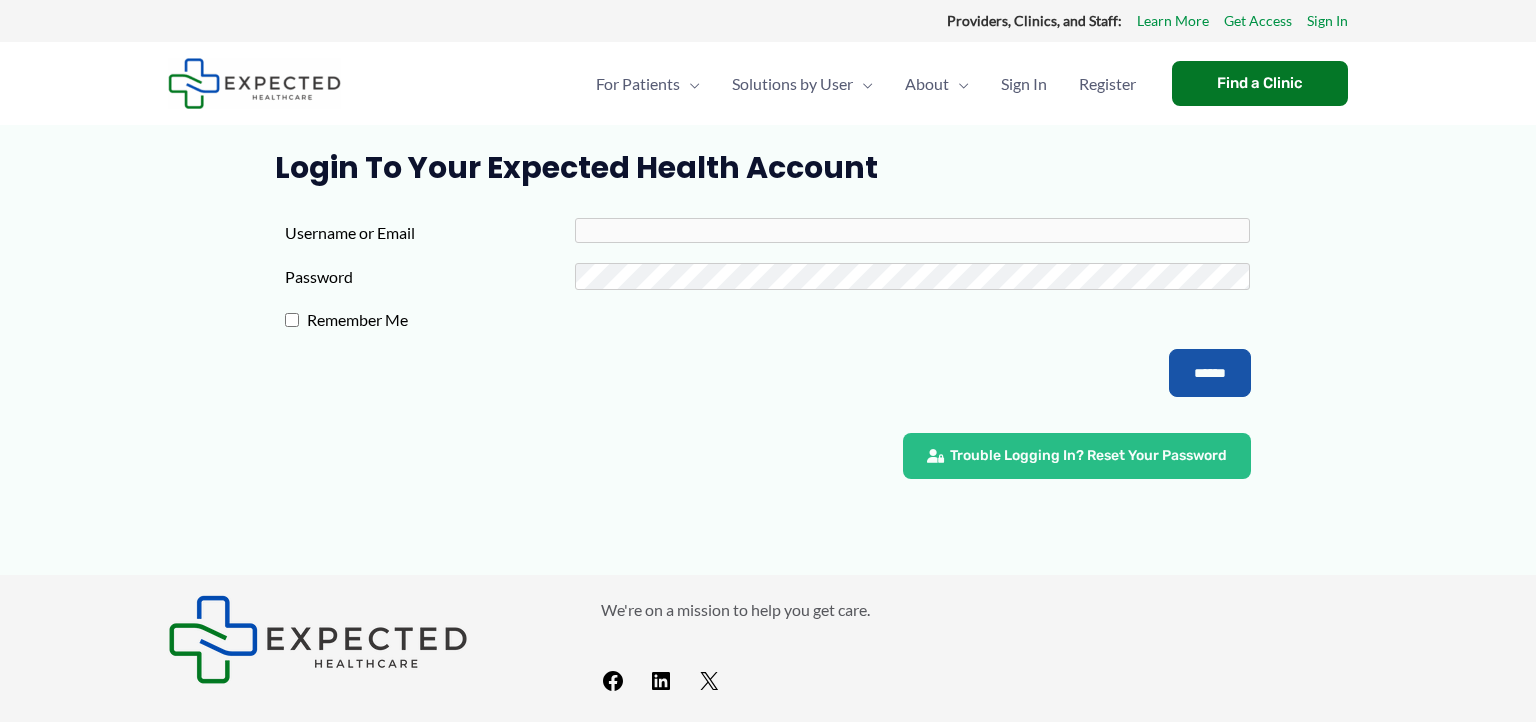 scroll, scrollTop: 0, scrollLeft: 0, axis: both 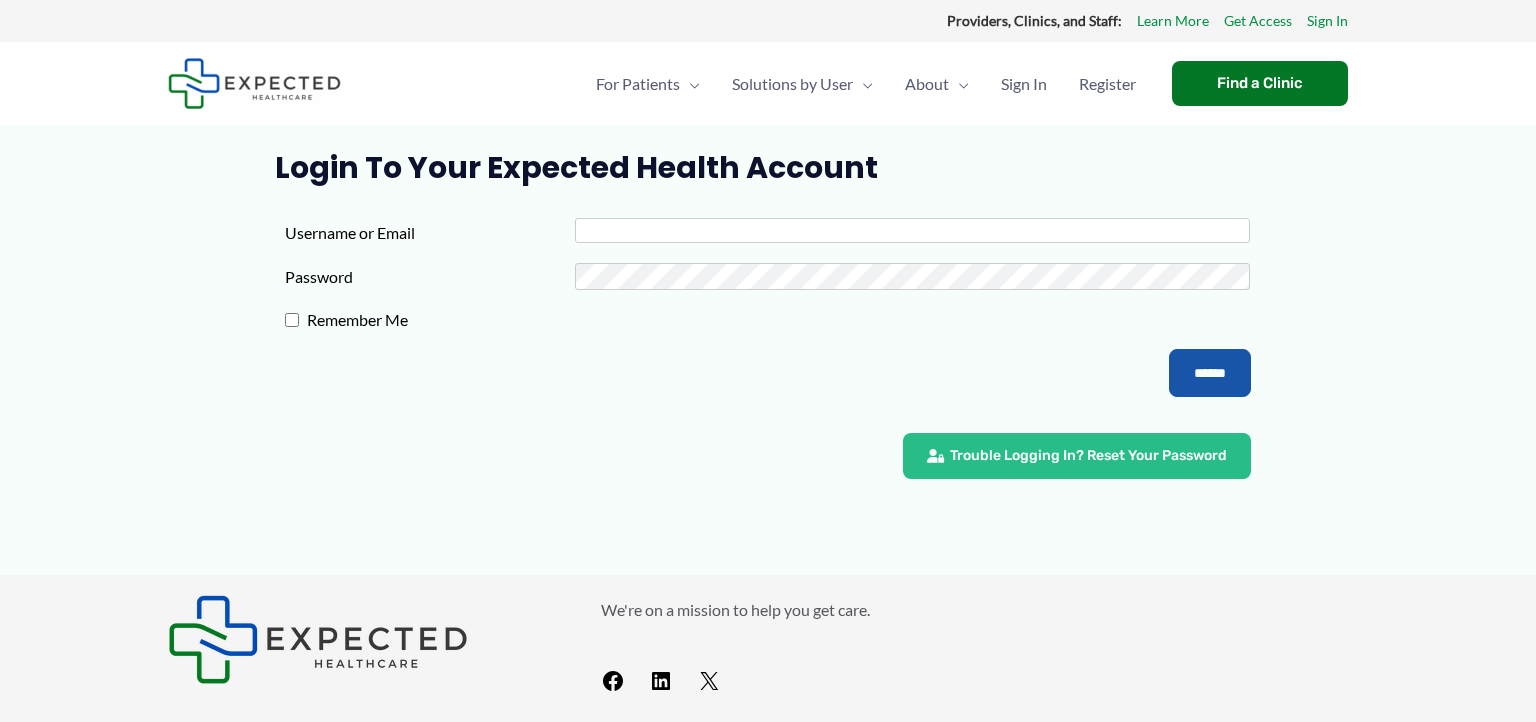 click on "Username or Email" at bounding box center (913, 230) 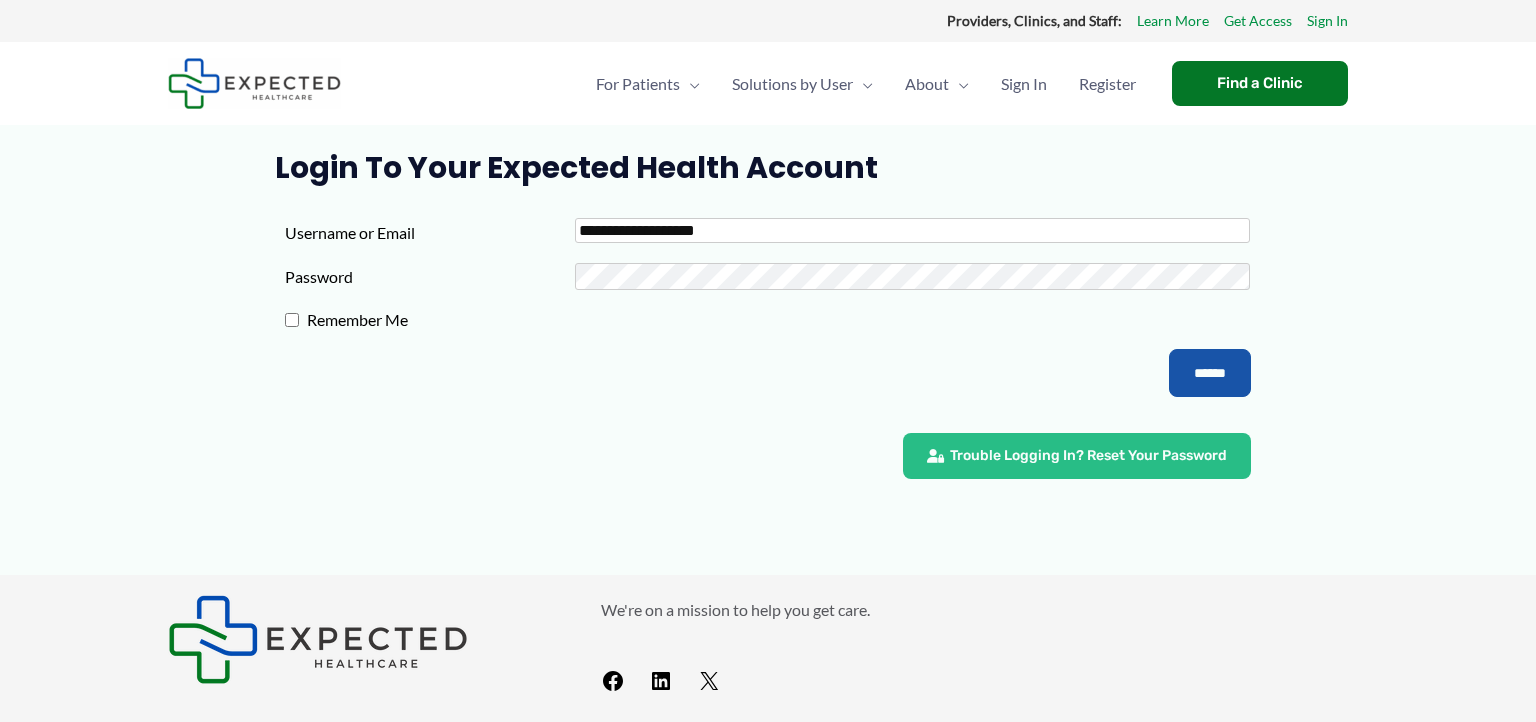 type on "**********" 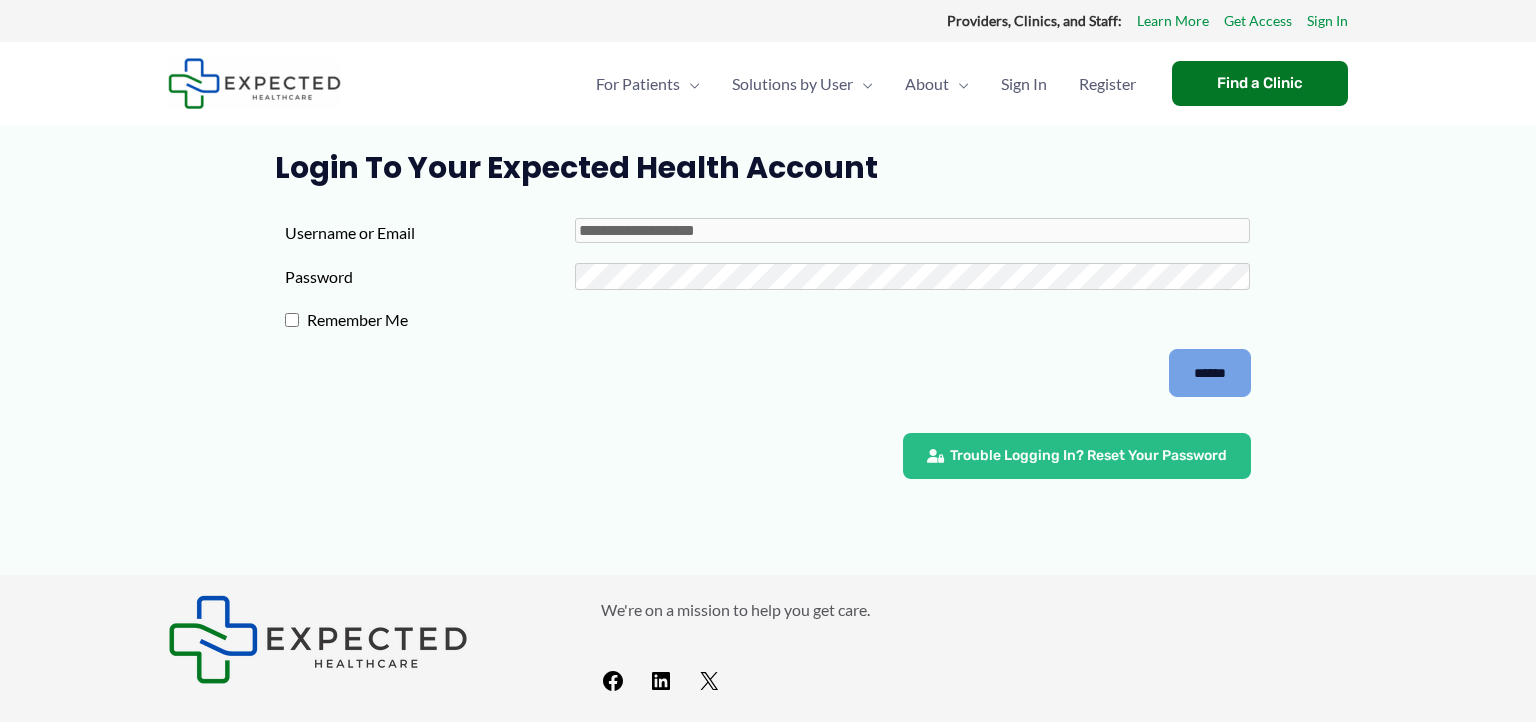 click on "******" at bounding box center (1210, 373) 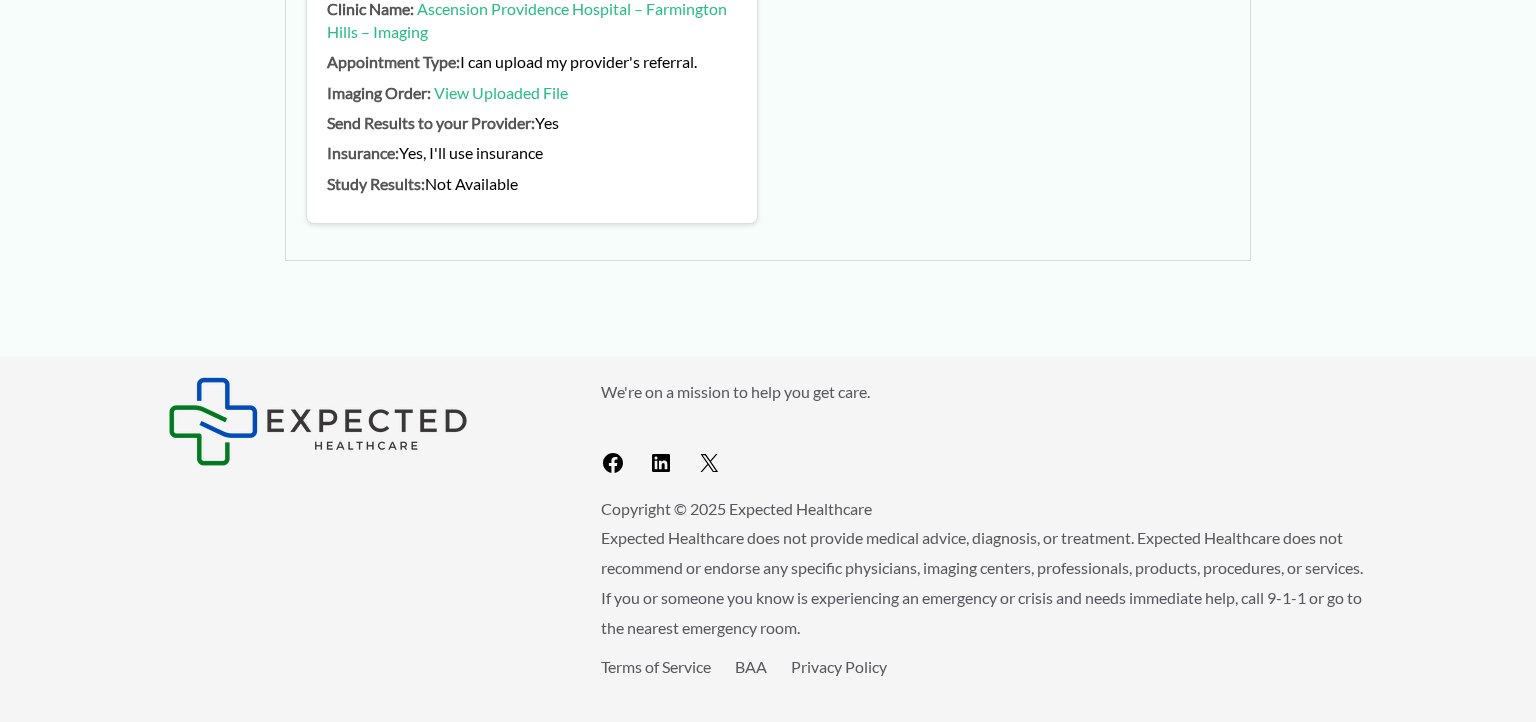 scroll, scrollTop: 0, scrollLeft: 0, axis: both 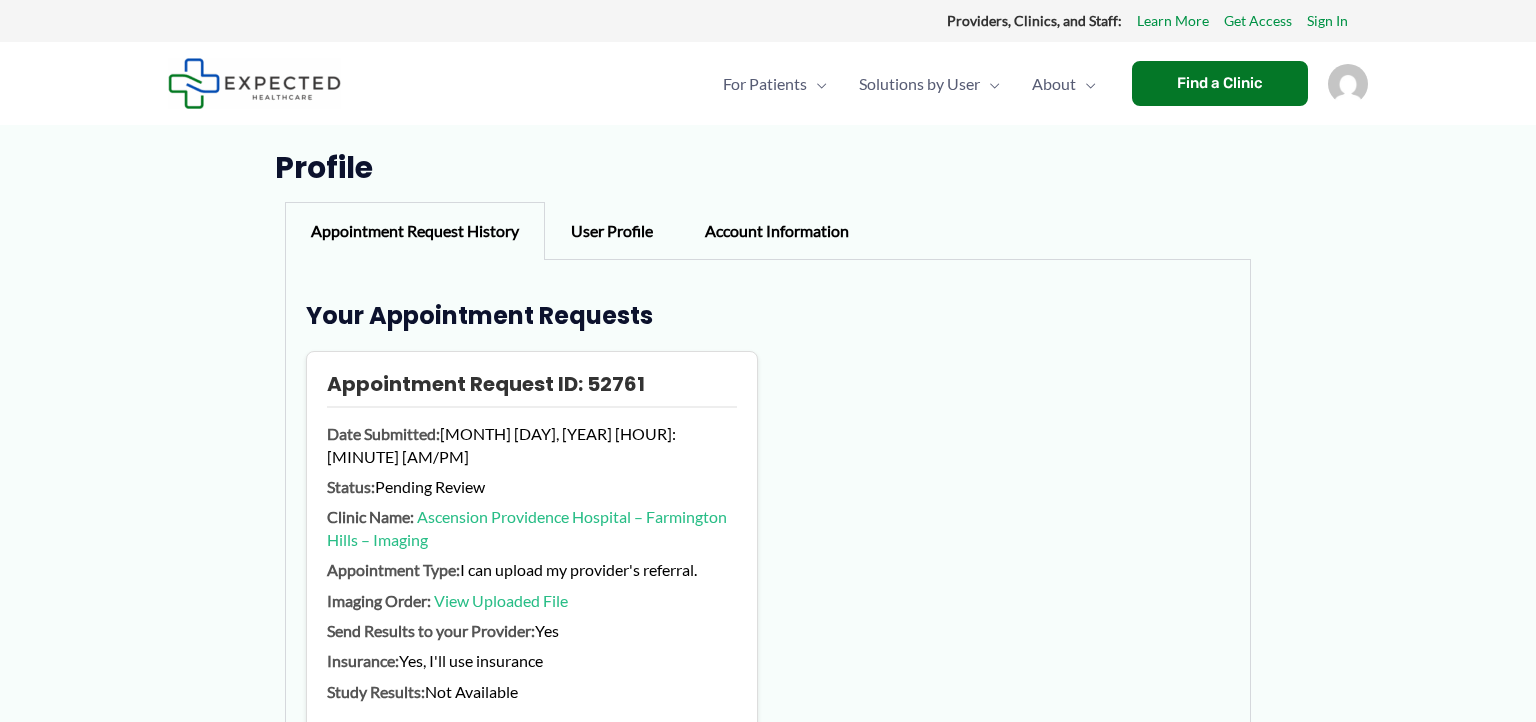click on "Appointment Request ID: 52761
Date Submitted:  August 6, 2025 3:28 pm
Status:  Pending Review
Clinic Name:
Ascension Providence Hospital – Farmington Hills – Imaging
Appointment Type:  I can upload my provider's referral.
Imaging Order:
View Uploaded File
Send Results to your Provider:
Yes
Insurance:  Yes, I'll use insurance
Study Results:  Not Available" at bounding box center [768, 541] 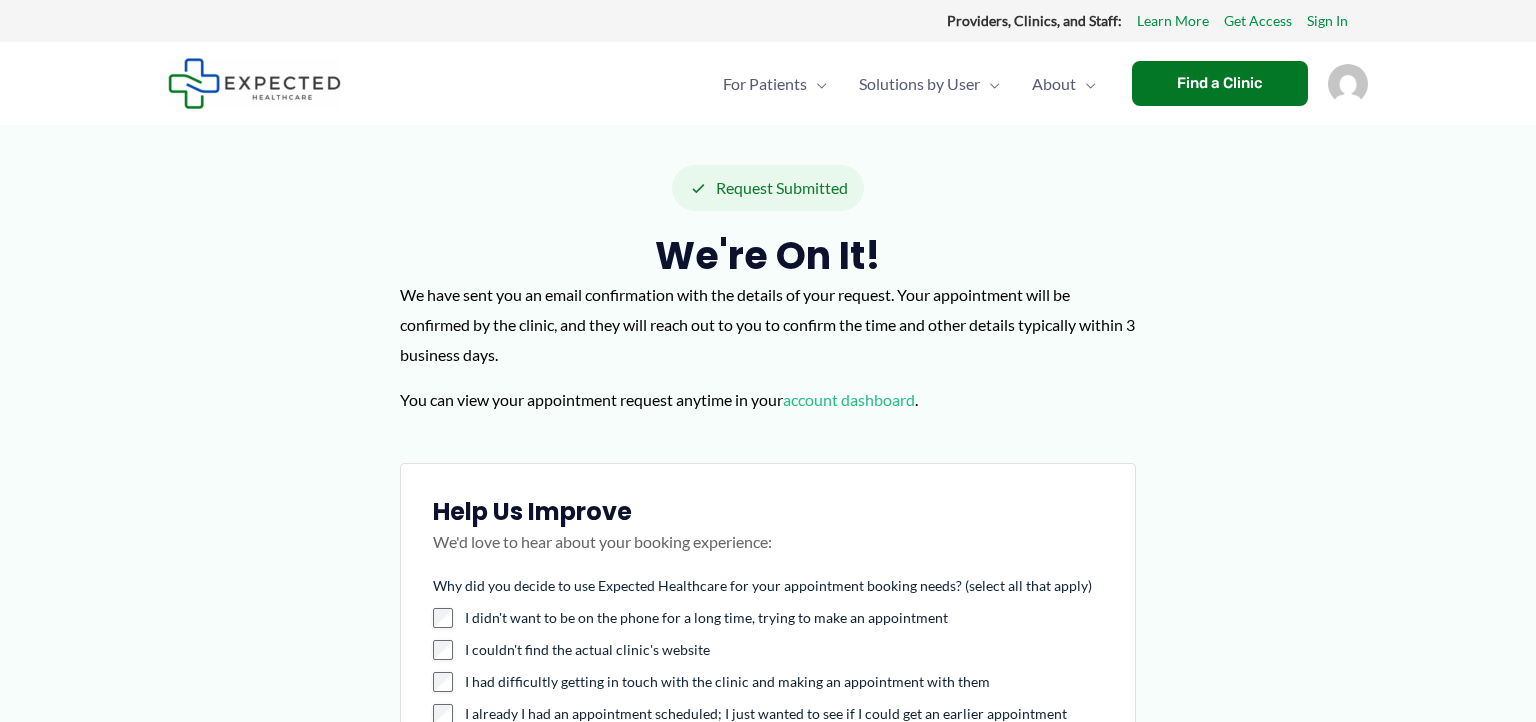scroll, scrollTop: 528, scrollLeft: 0, axis: vertical 